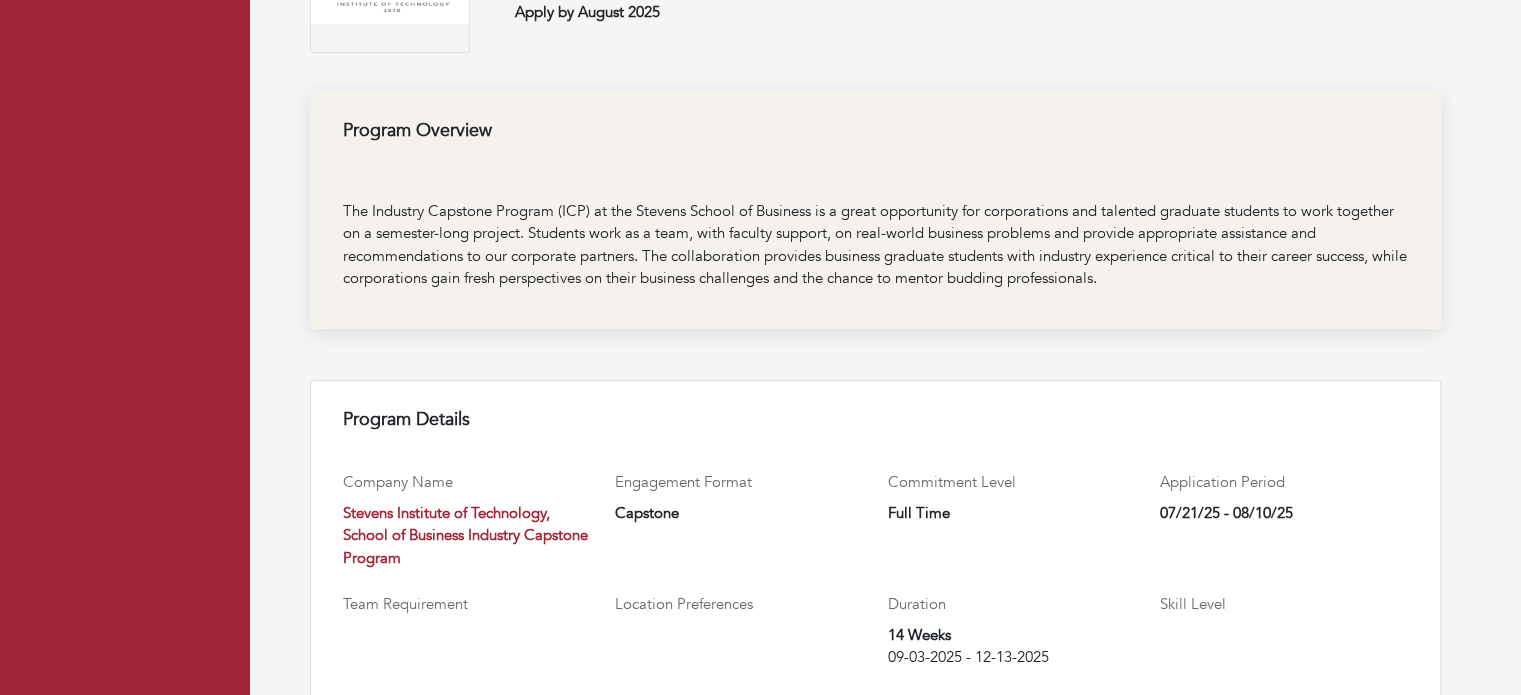 scroll, scrollTop: 0, scrollLeft: 0, axis: both 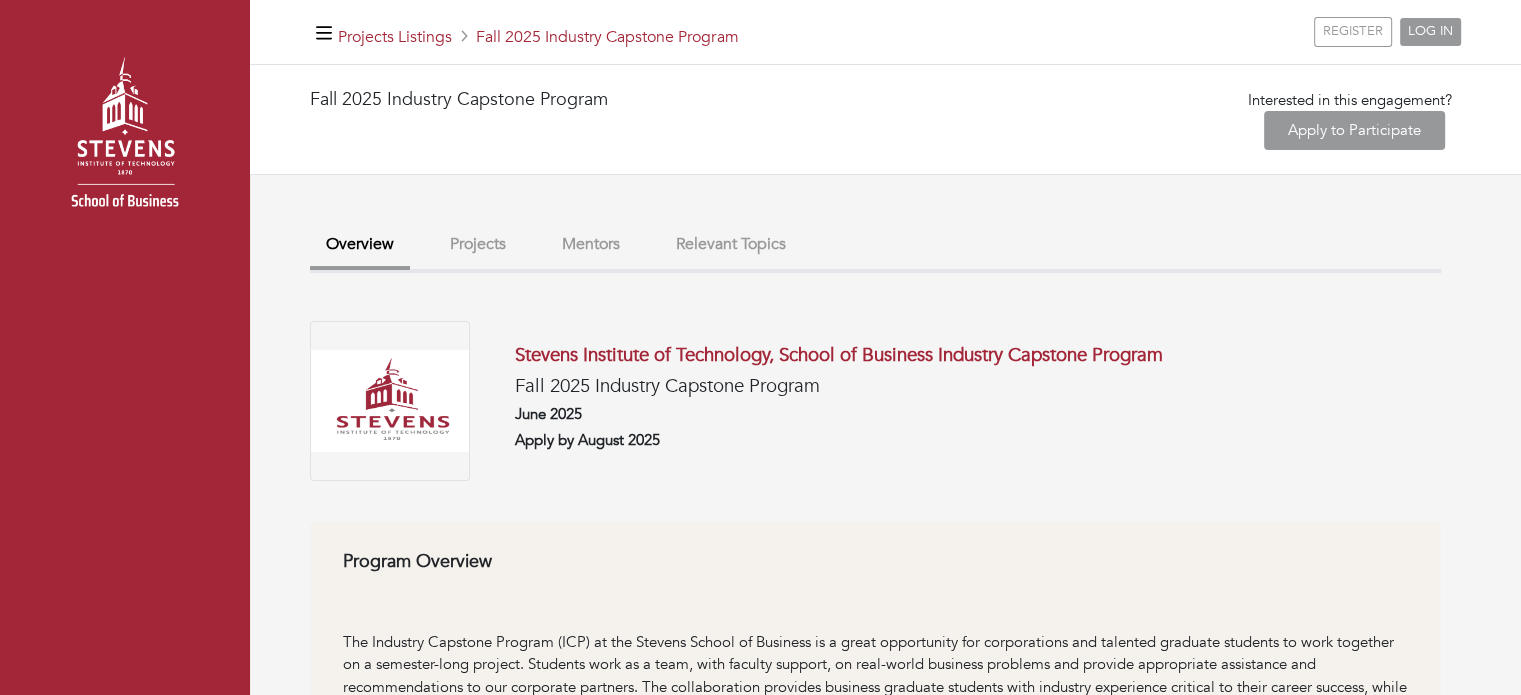 click on "Relevant Topics" at bounding box center [731, 244] 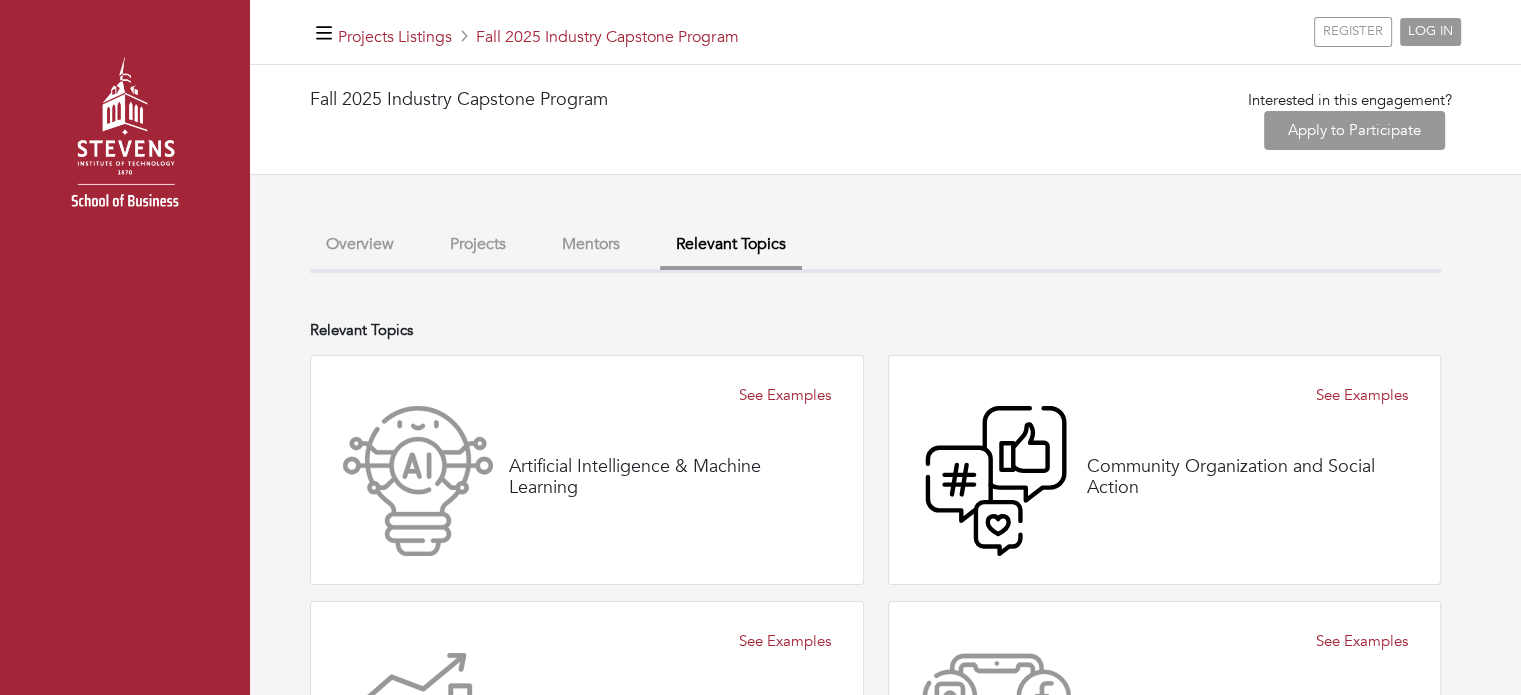 click on "Projects" at bounding box center (478, 244) 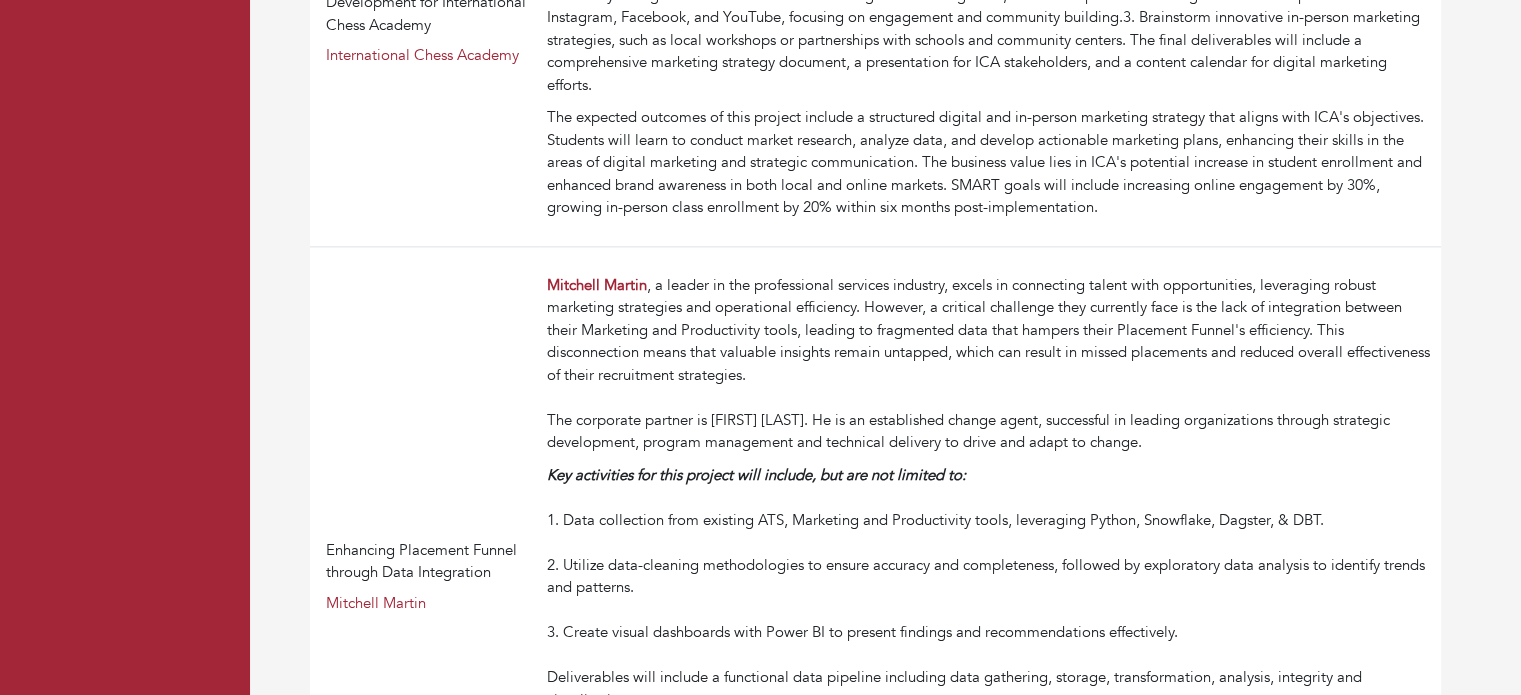 scroll, scrollTop: 2721, scrollLeft: 0, axis: vertical 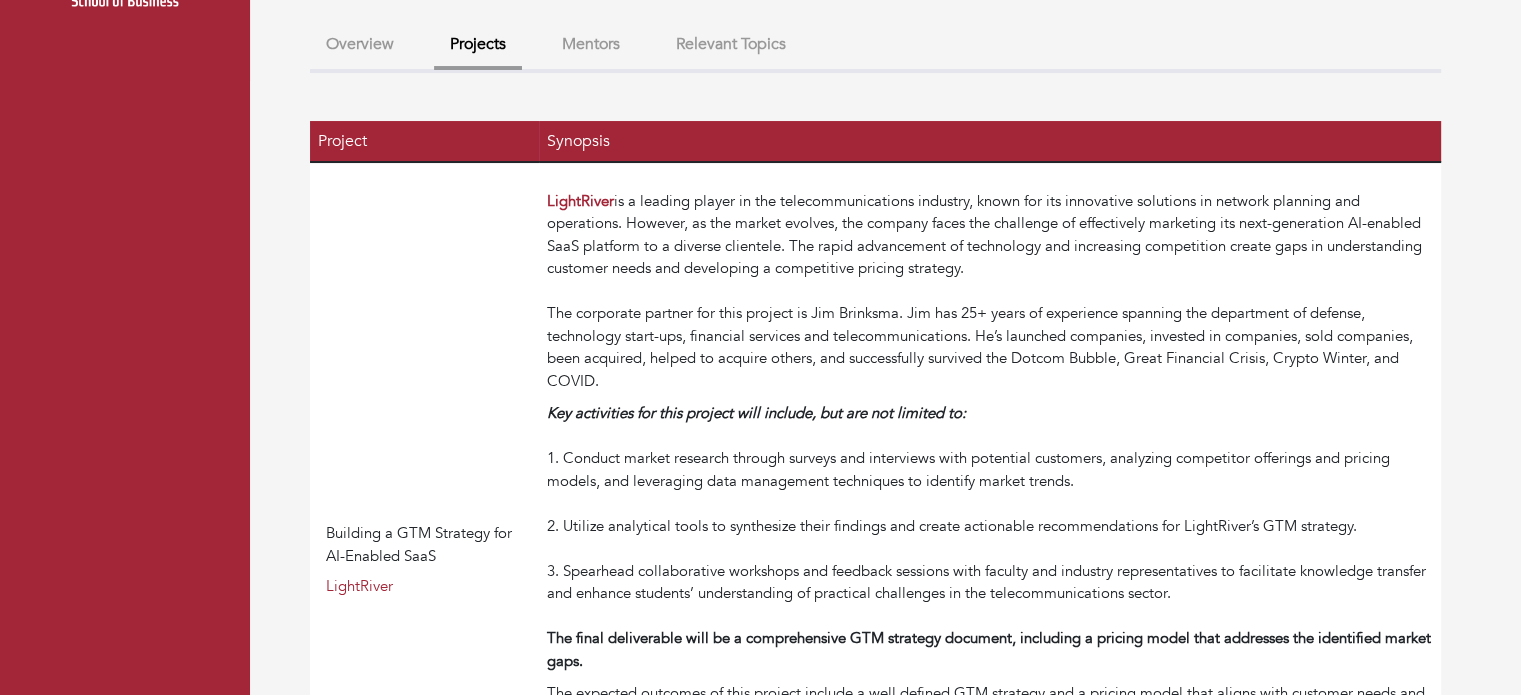 click on "Mentors" at bounding box center [591, 44] 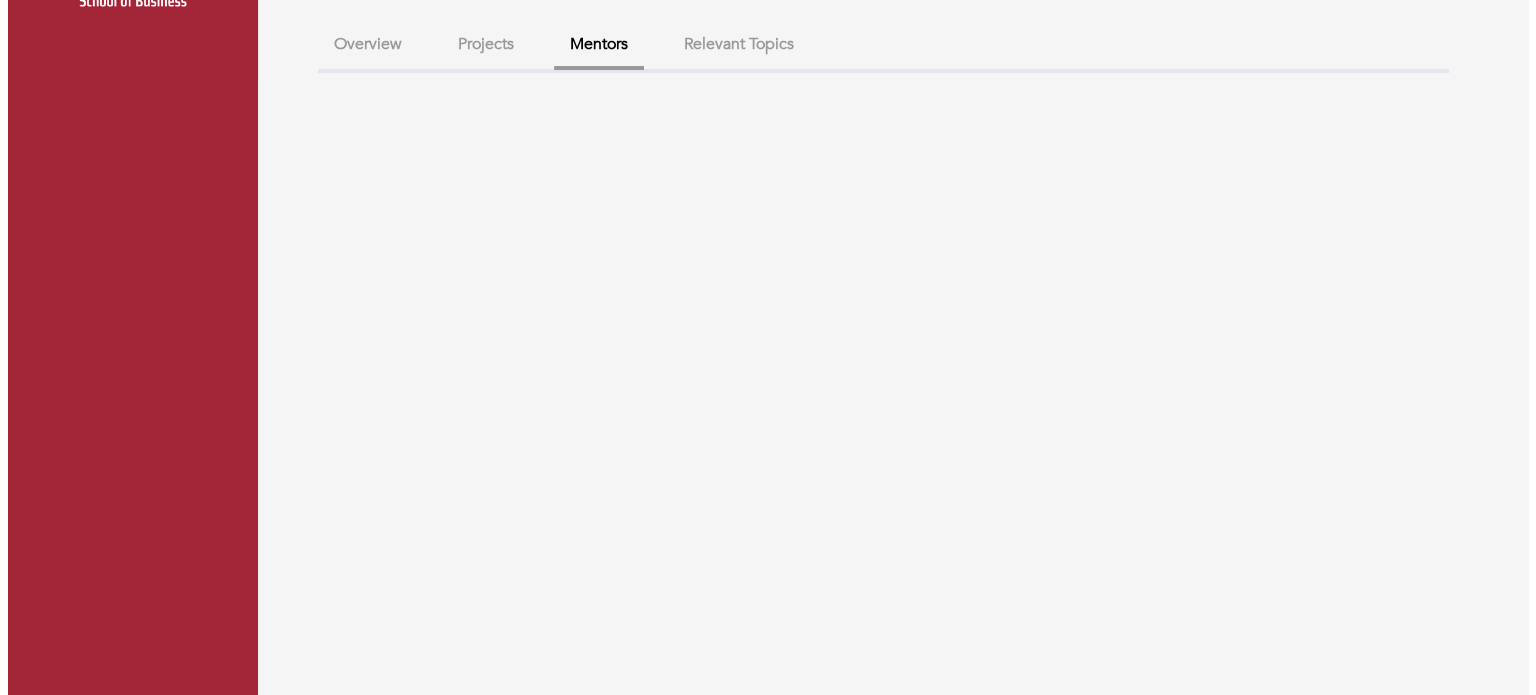 scroll, scrollTop: 195, scrollLeft: 0, axis: vertical 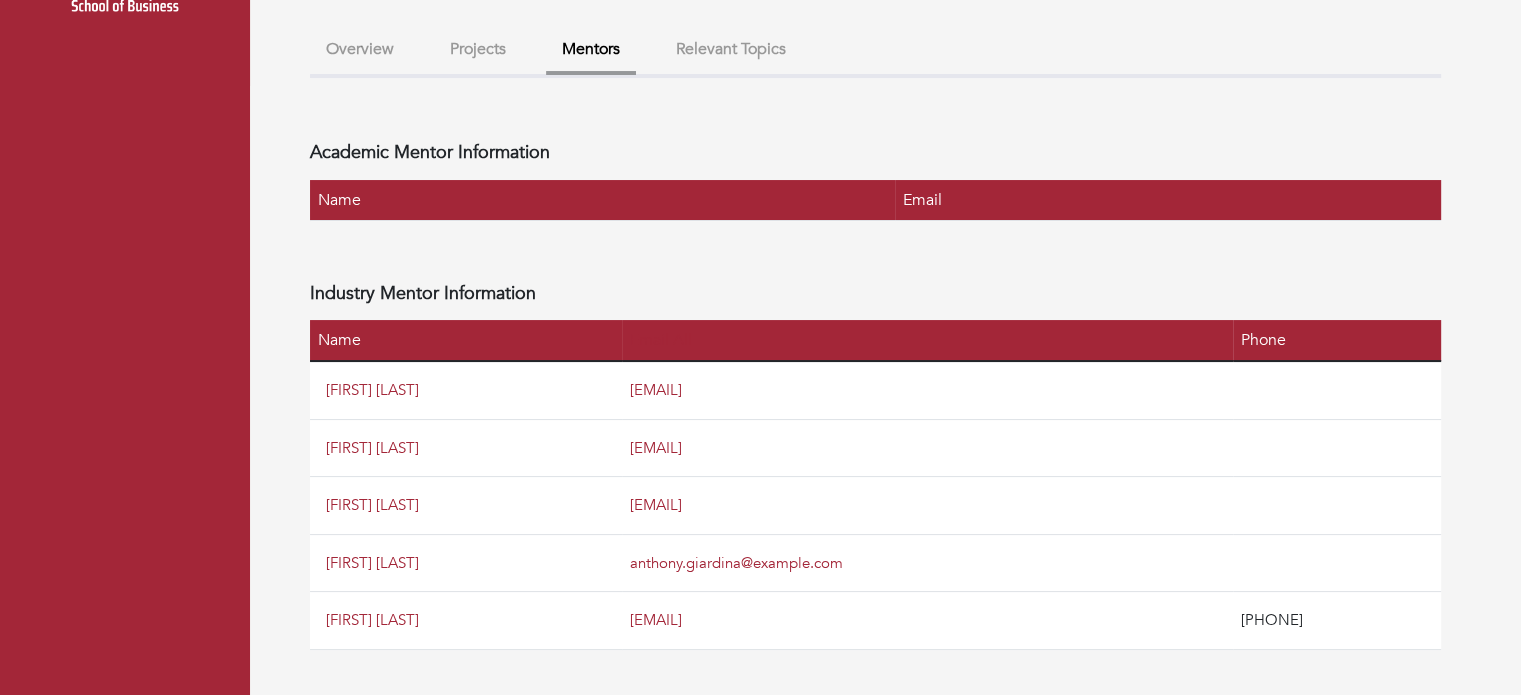 click on "Projects" at bounding box center (478, 49) 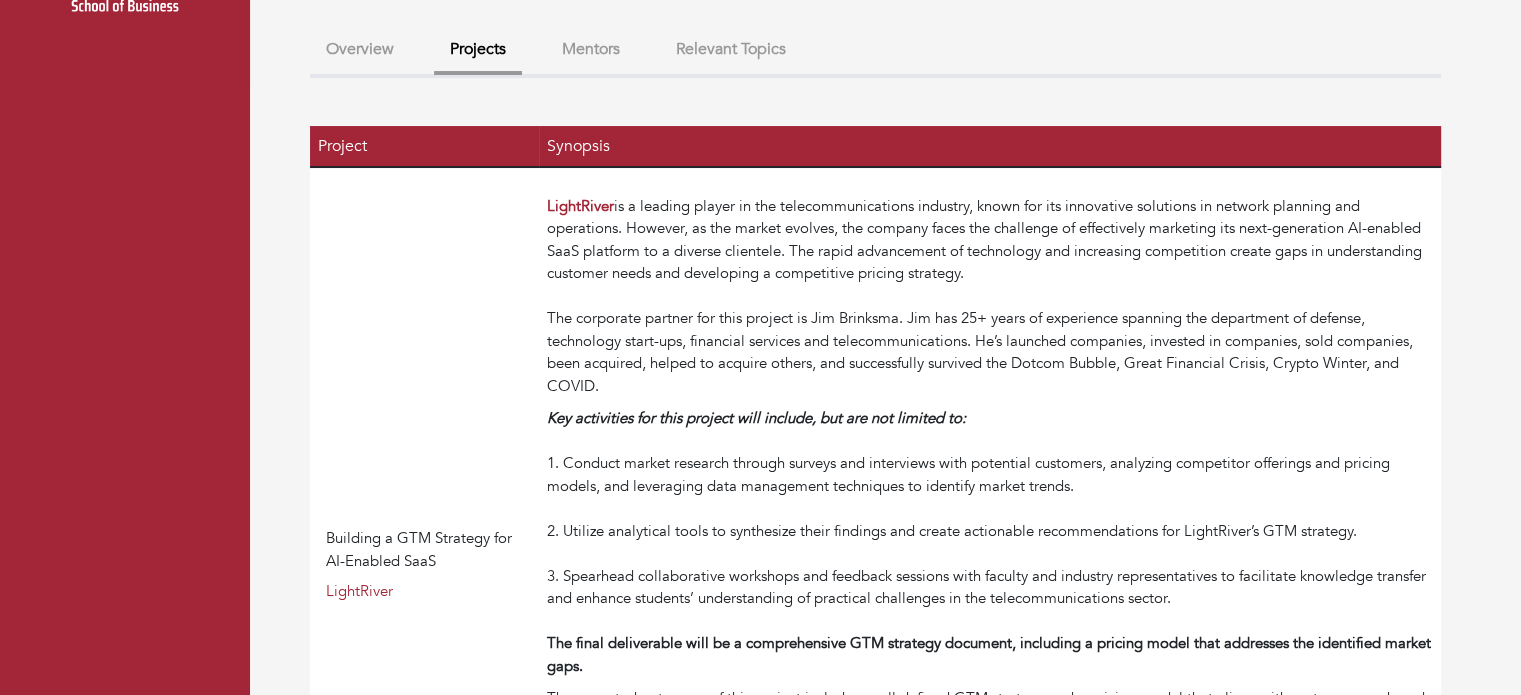 click on "Relevant Topics" at bounding box center (731, 49) 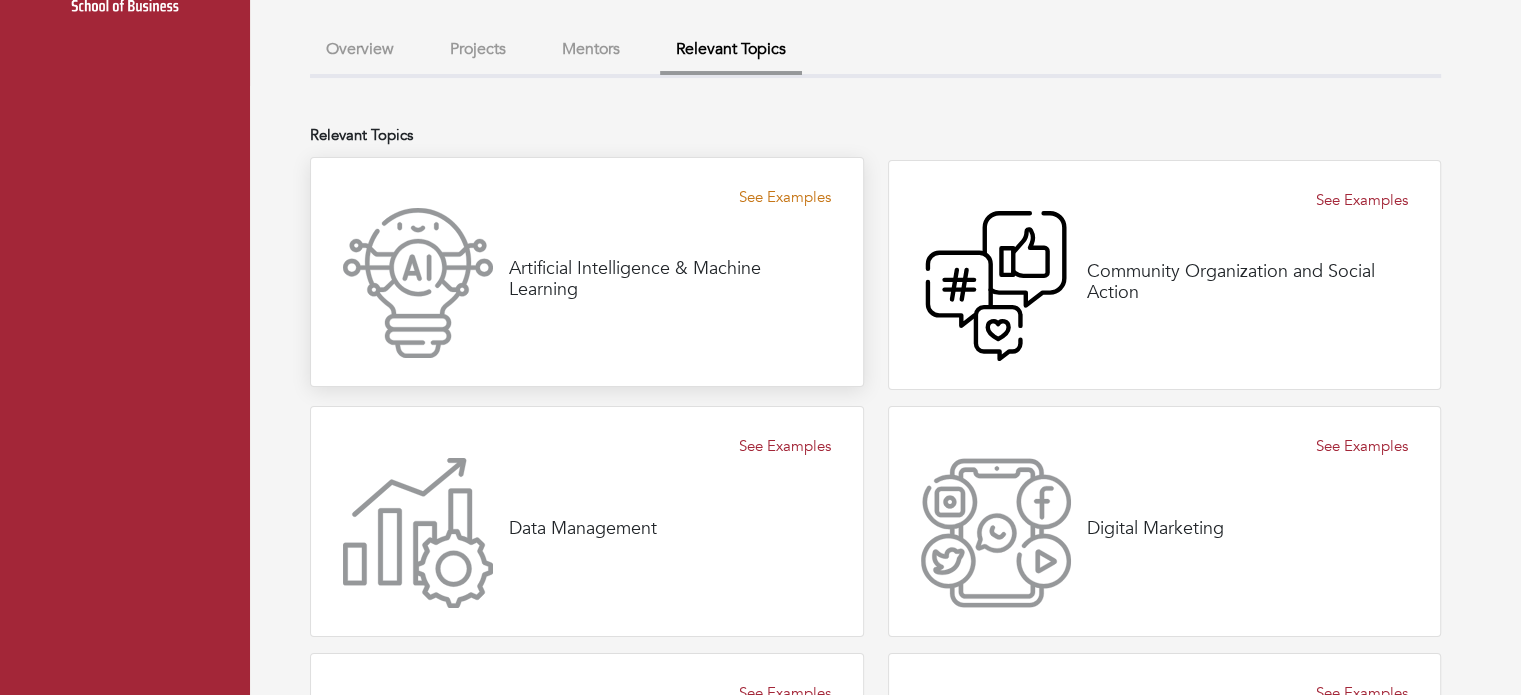 click on "See Examples" at bounding box center (785, 197) 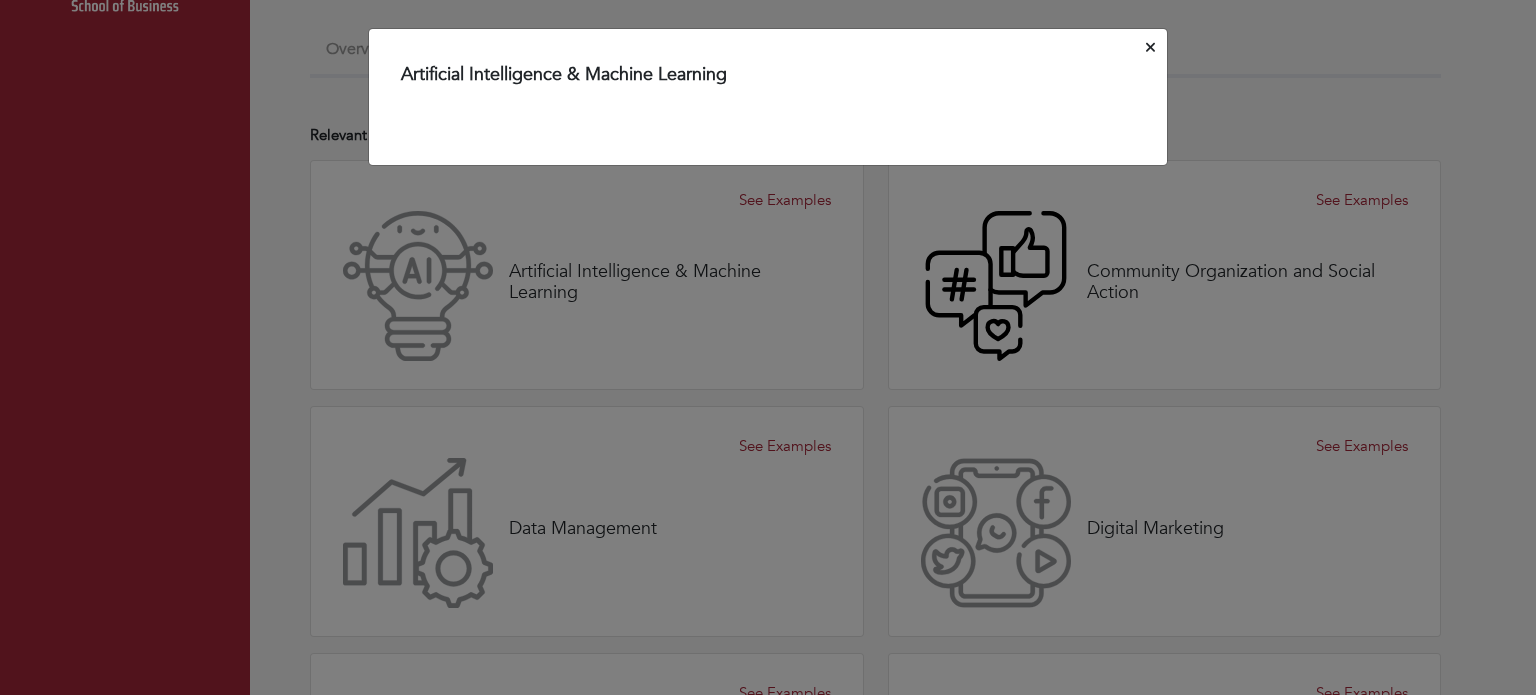 click at bounding box center (1150, 48) 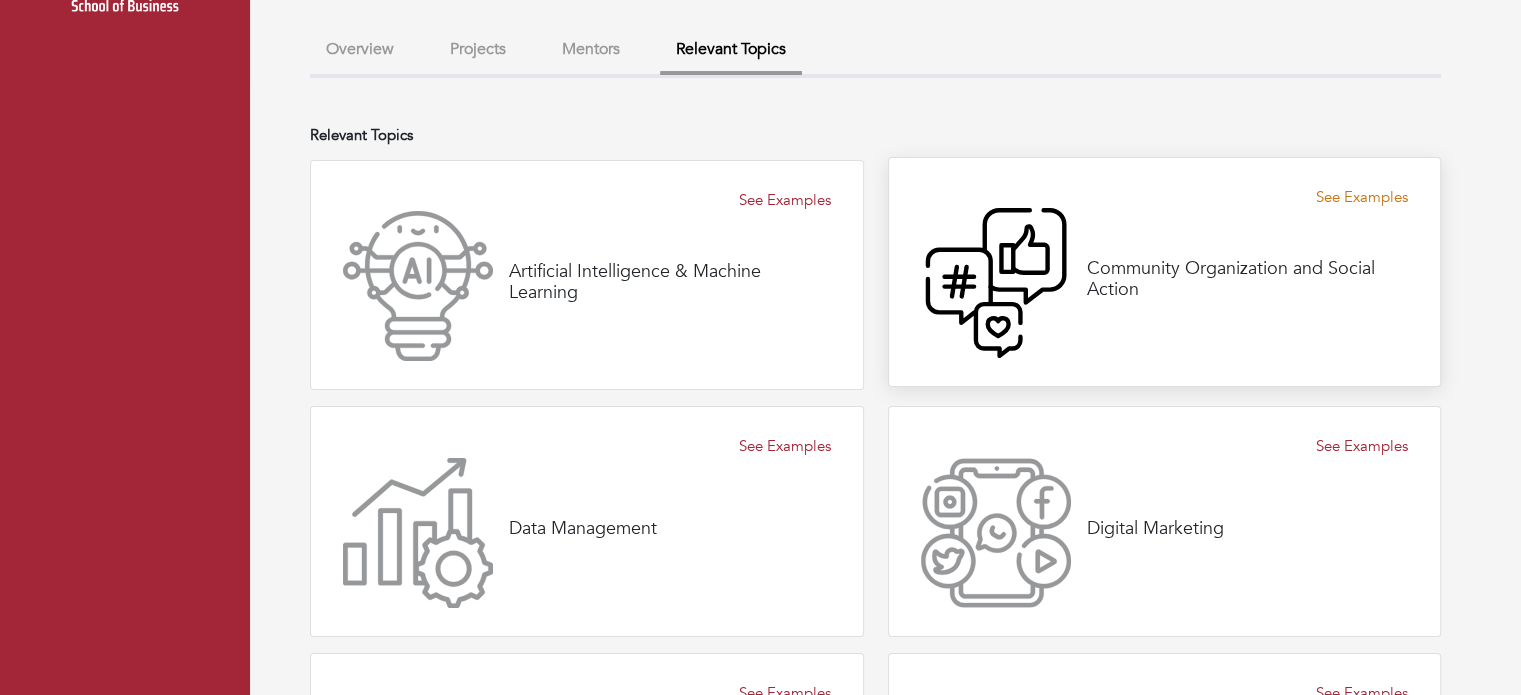 click on "See Examples" at bounding box center [1362, 197] 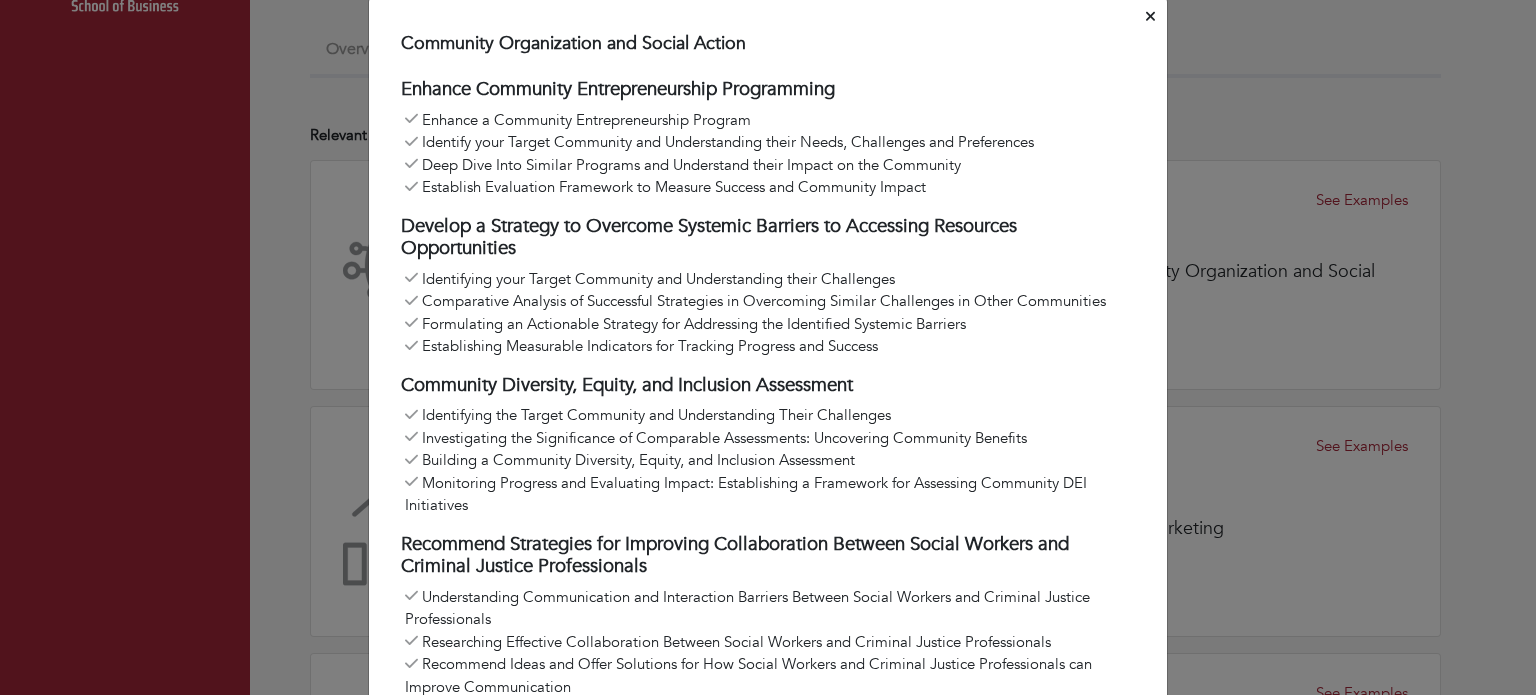 scroll, scrollTop: 0, scrollLeft: 0, axis: both 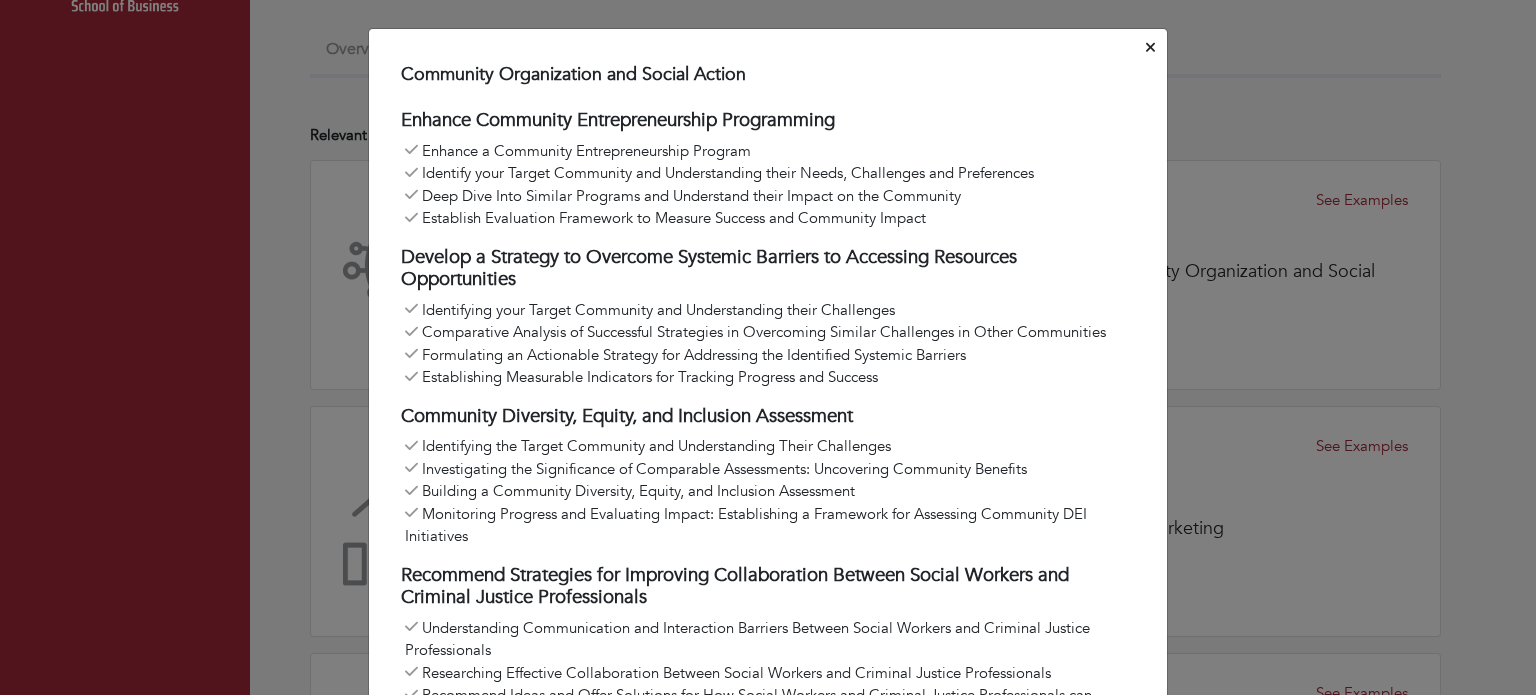click 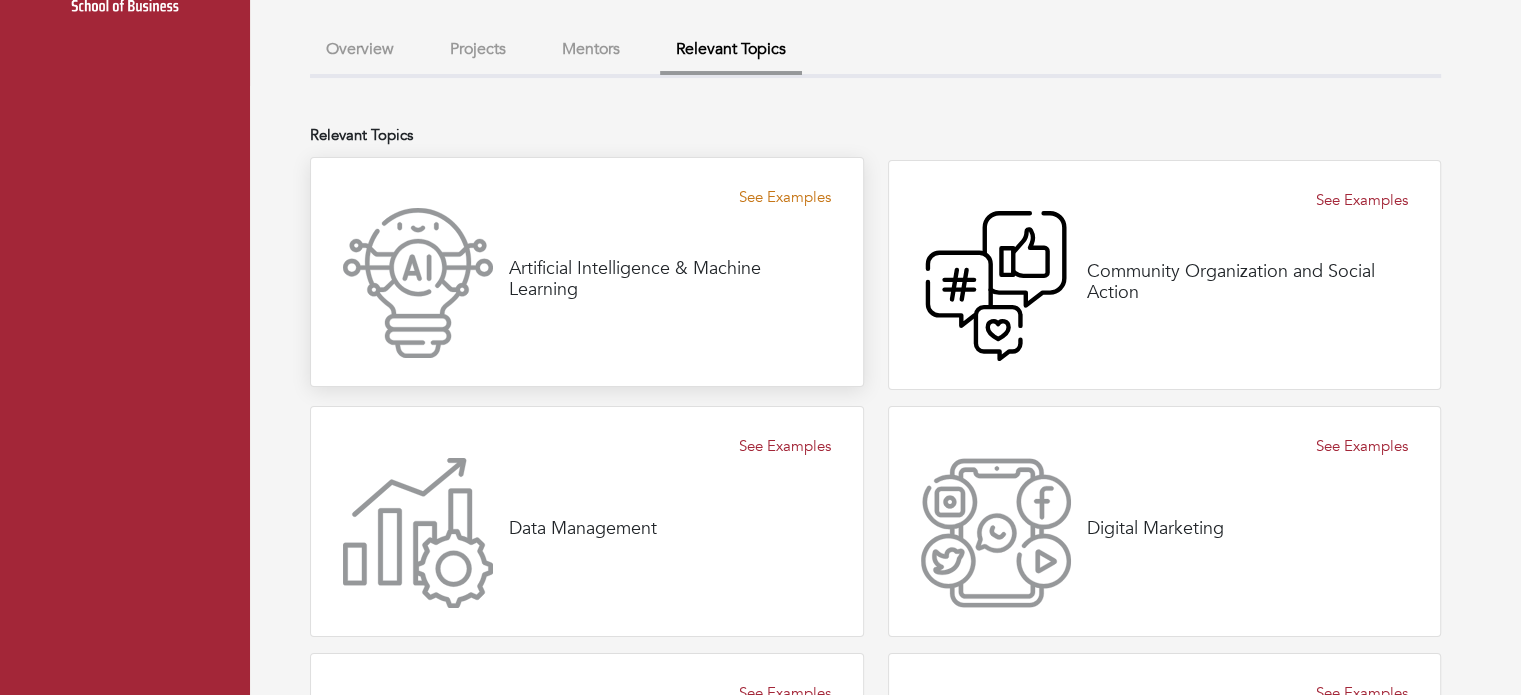 click on "See Examples" at bounding box center [785, 197] 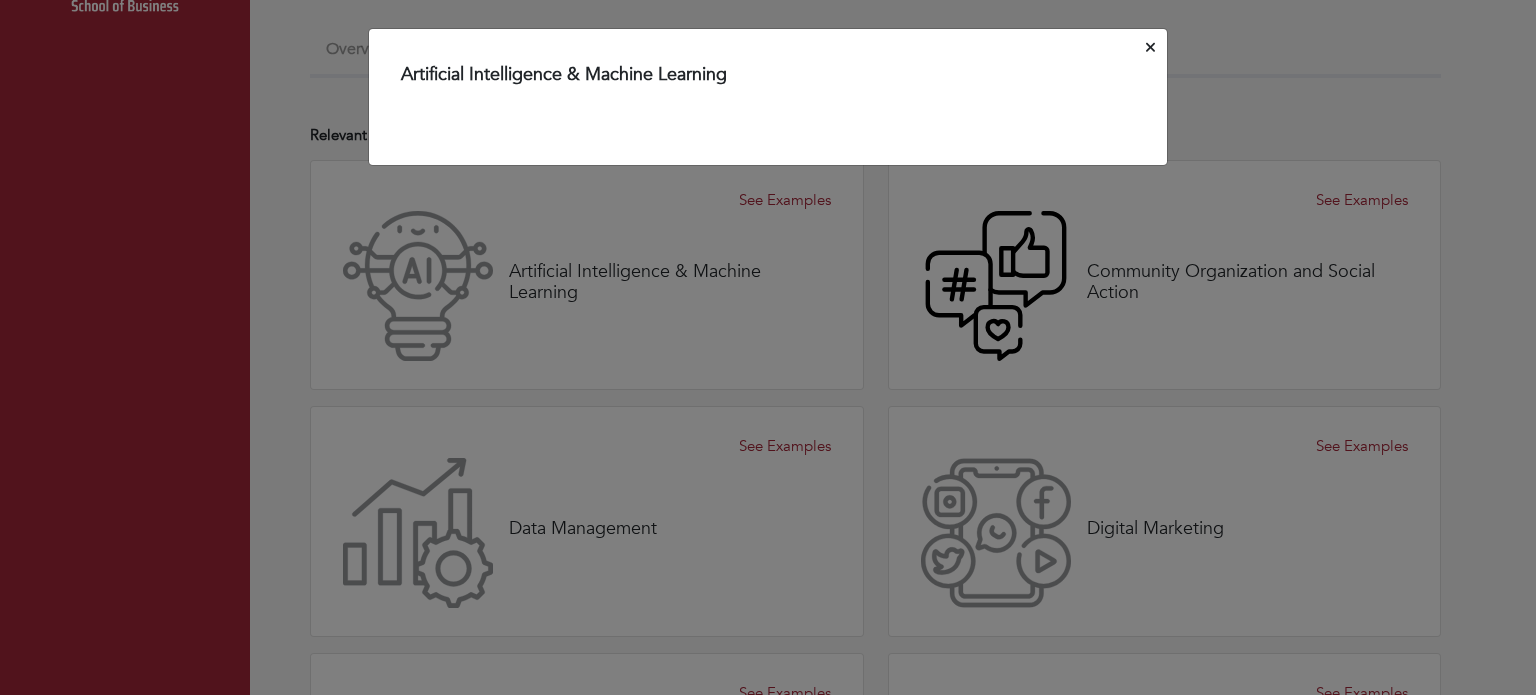 drag, startPoint x: 1152, startPoint y: 45, endPoint x: 1132, endPoint y: 52, distance: 21.189621 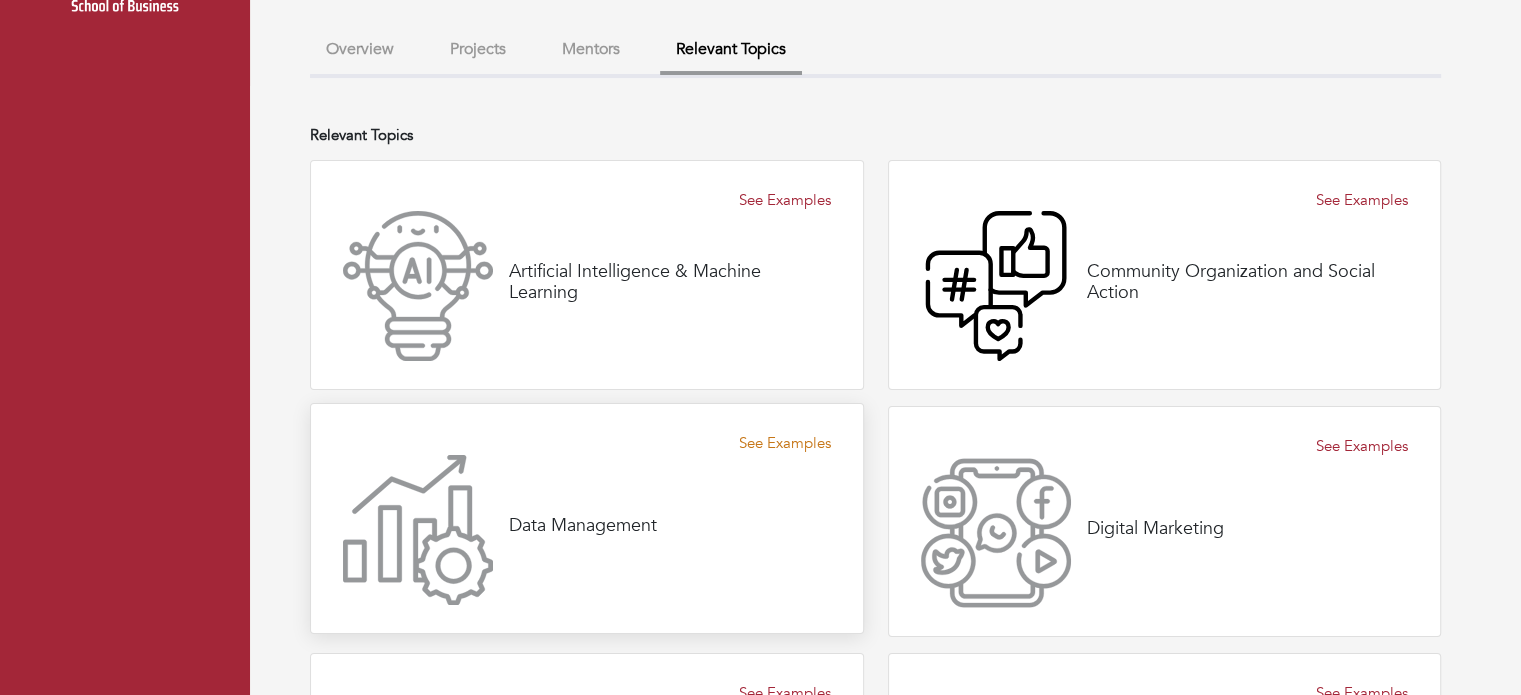 click on "See Examples" at bounding box center (785, 443) 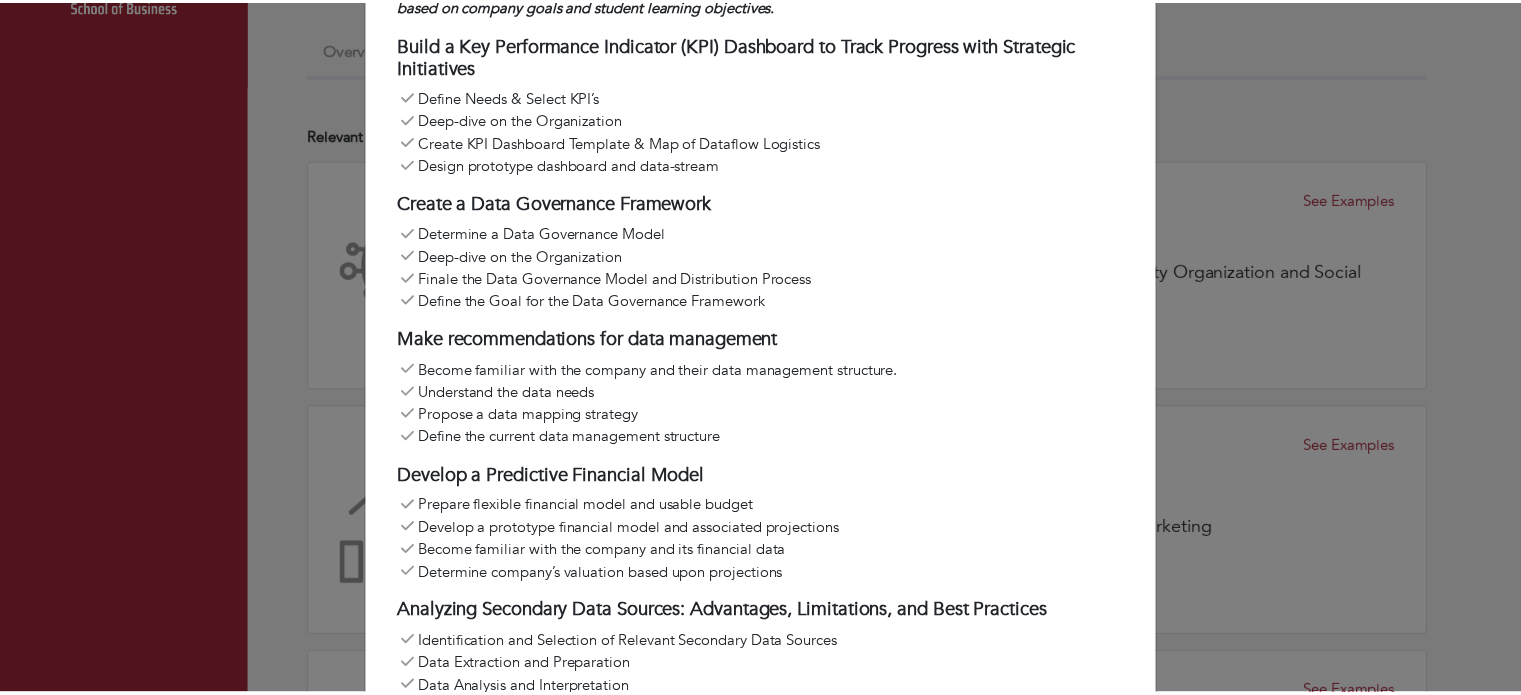 scroll, scrollTop: 0, scrollLeft: 0, axis: both 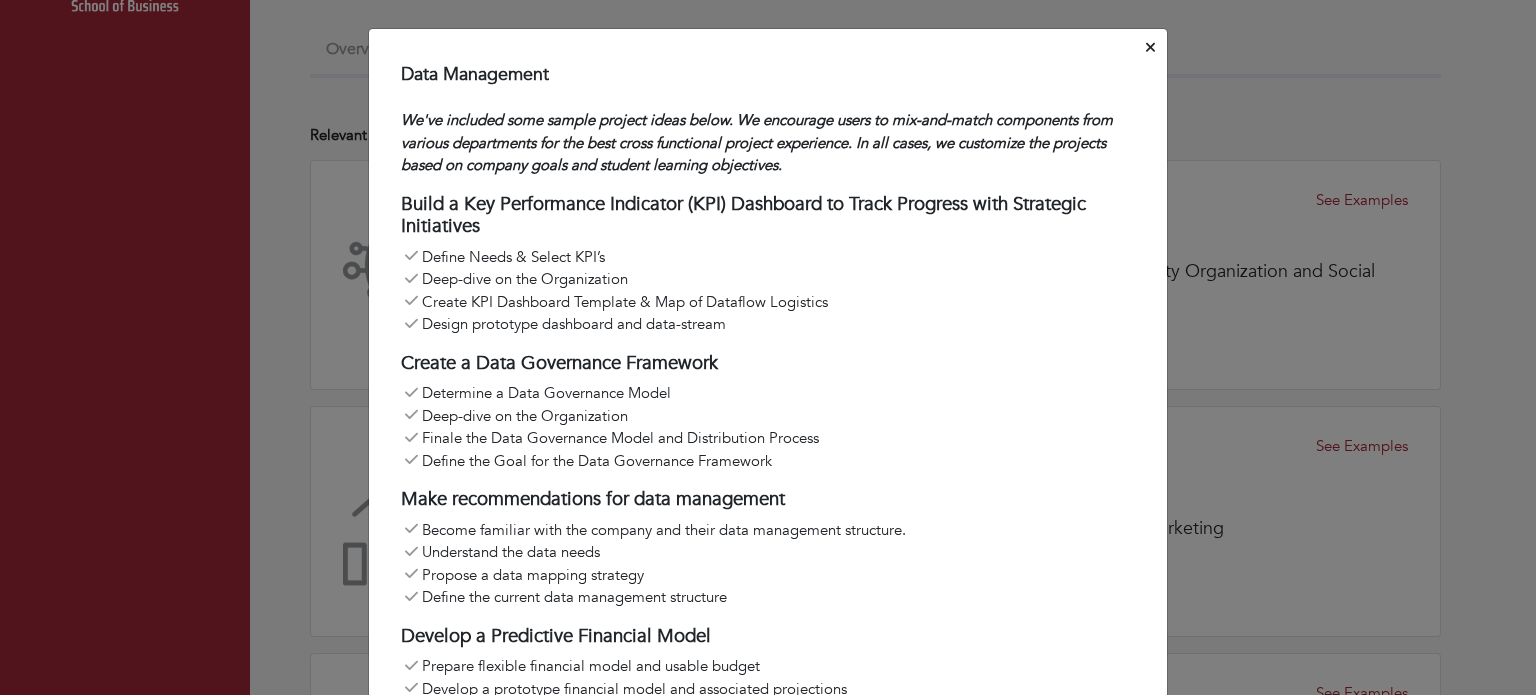 click at bounding box center [1150, 48] 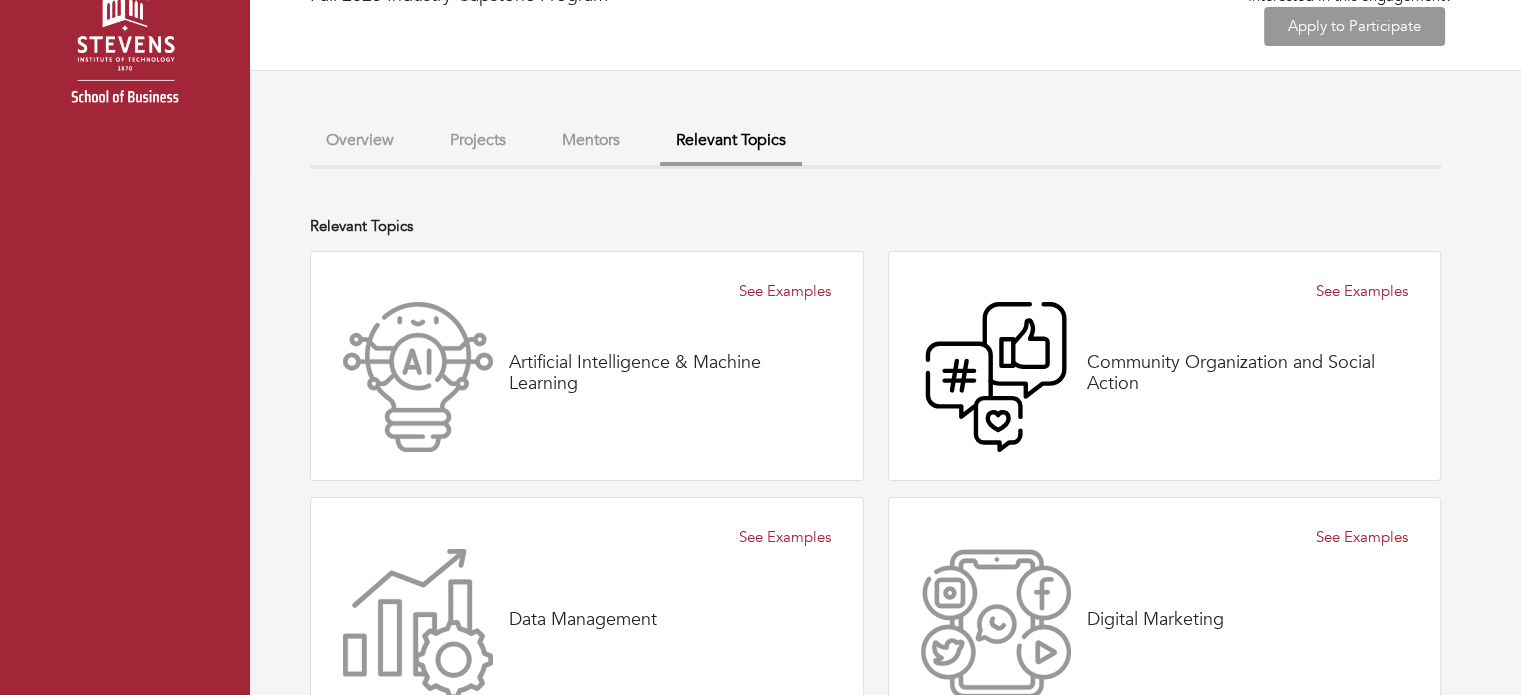 scroll, scrollTop: 0, scrollLeft: 0, axis: both 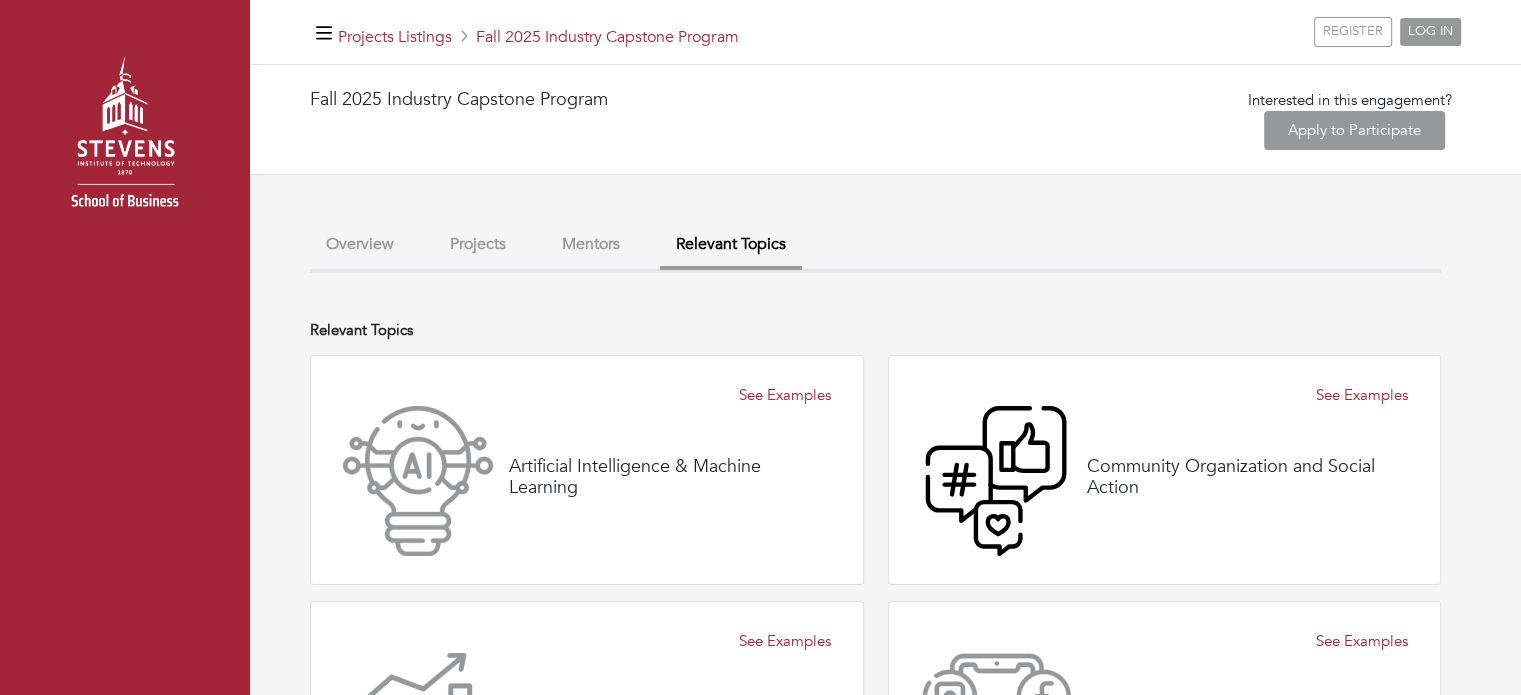 click on "Projects" at bounding box center (478, 244) 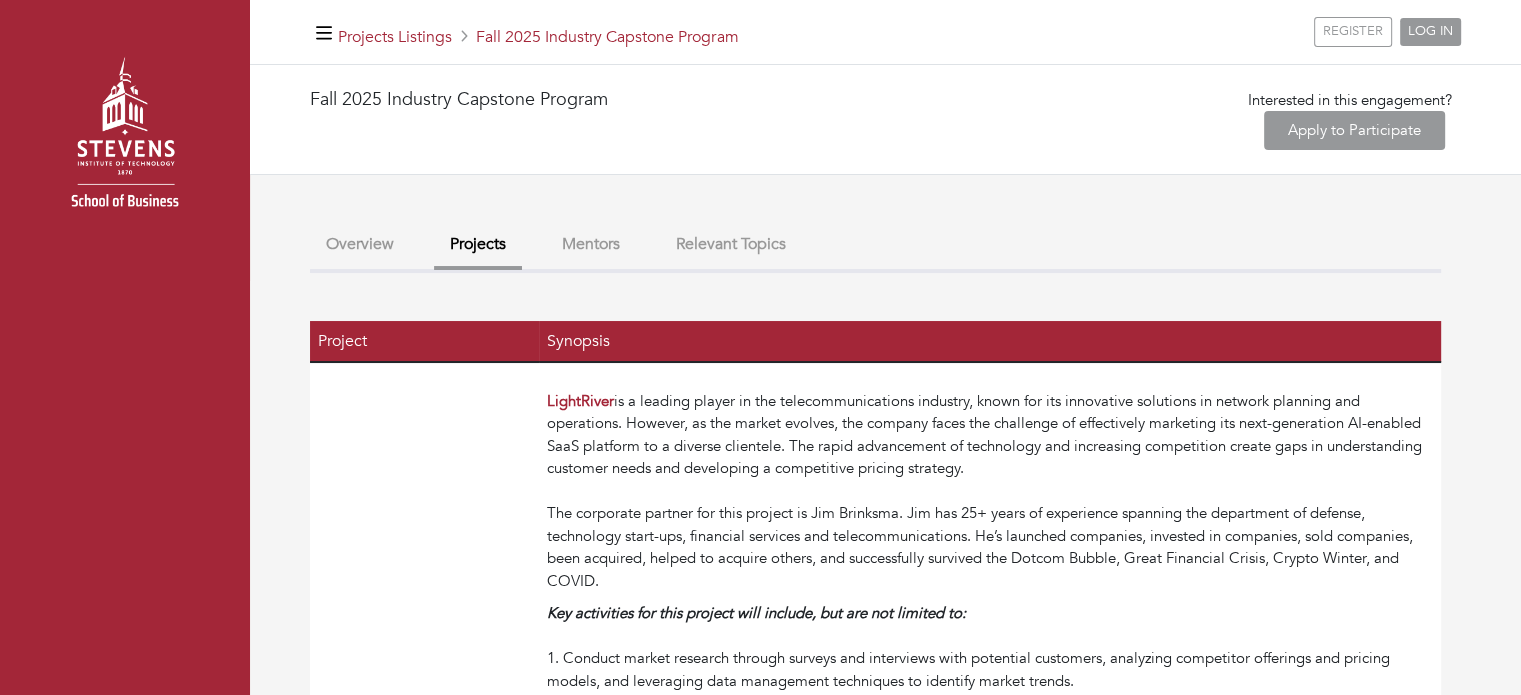 click on "Mentors" at bounding box center (591, 244) 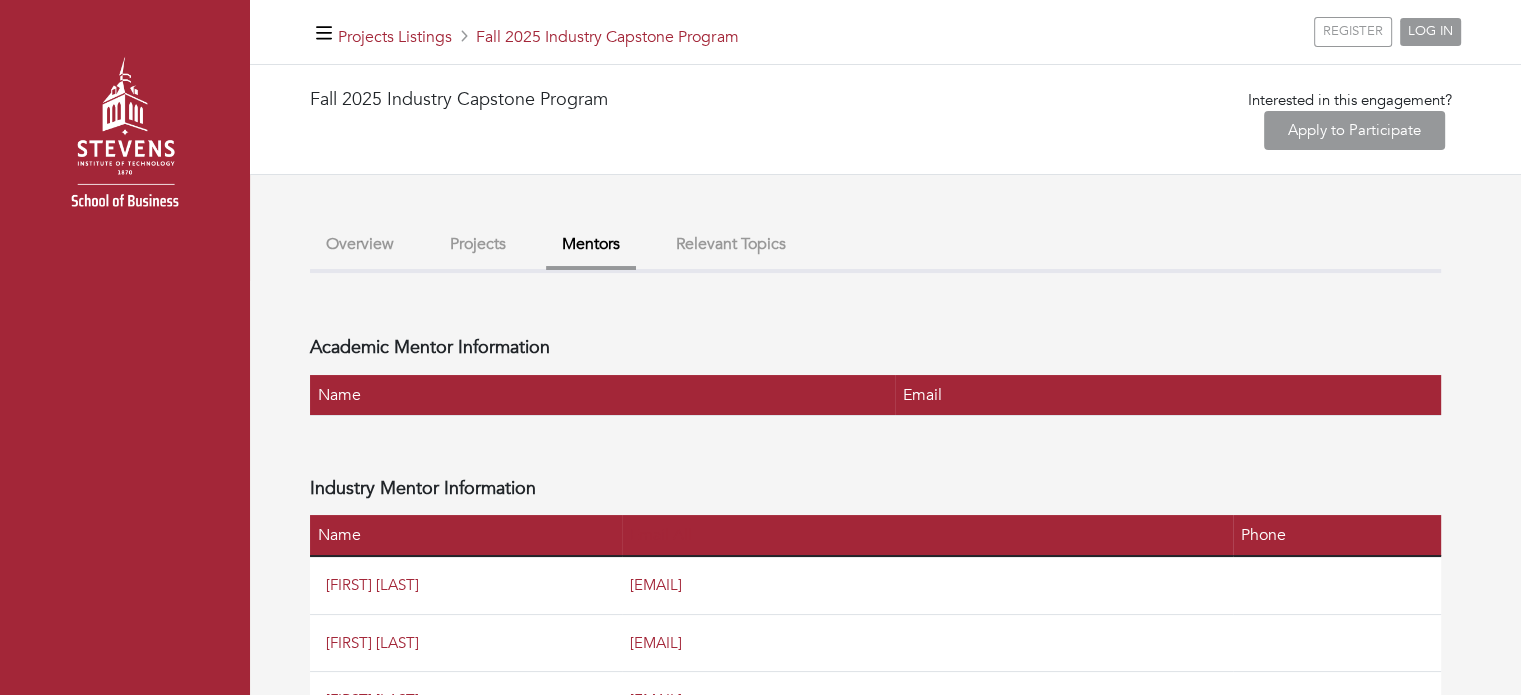 click on "Projects" at bounding box center (478, 244) 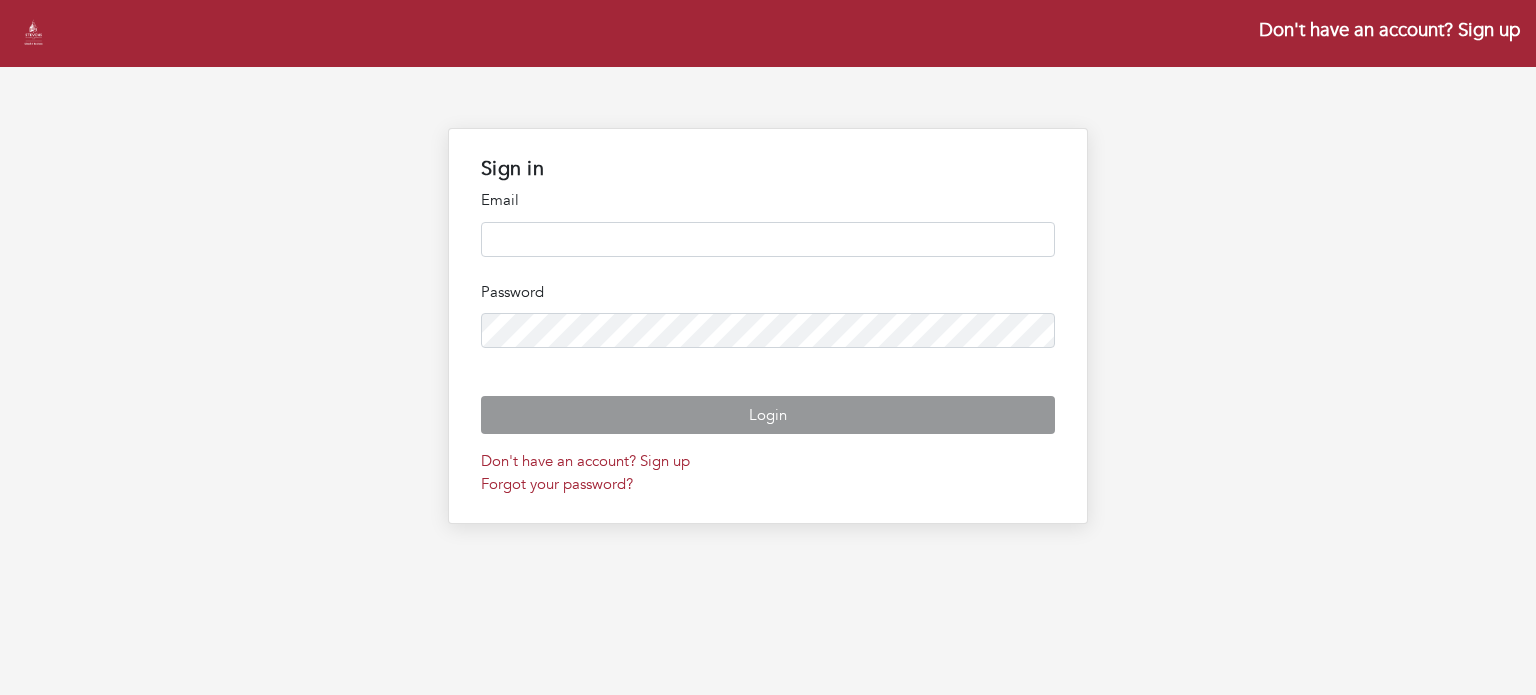 scroll, scrollTop: 0, scrollLeft: 0, axis: both 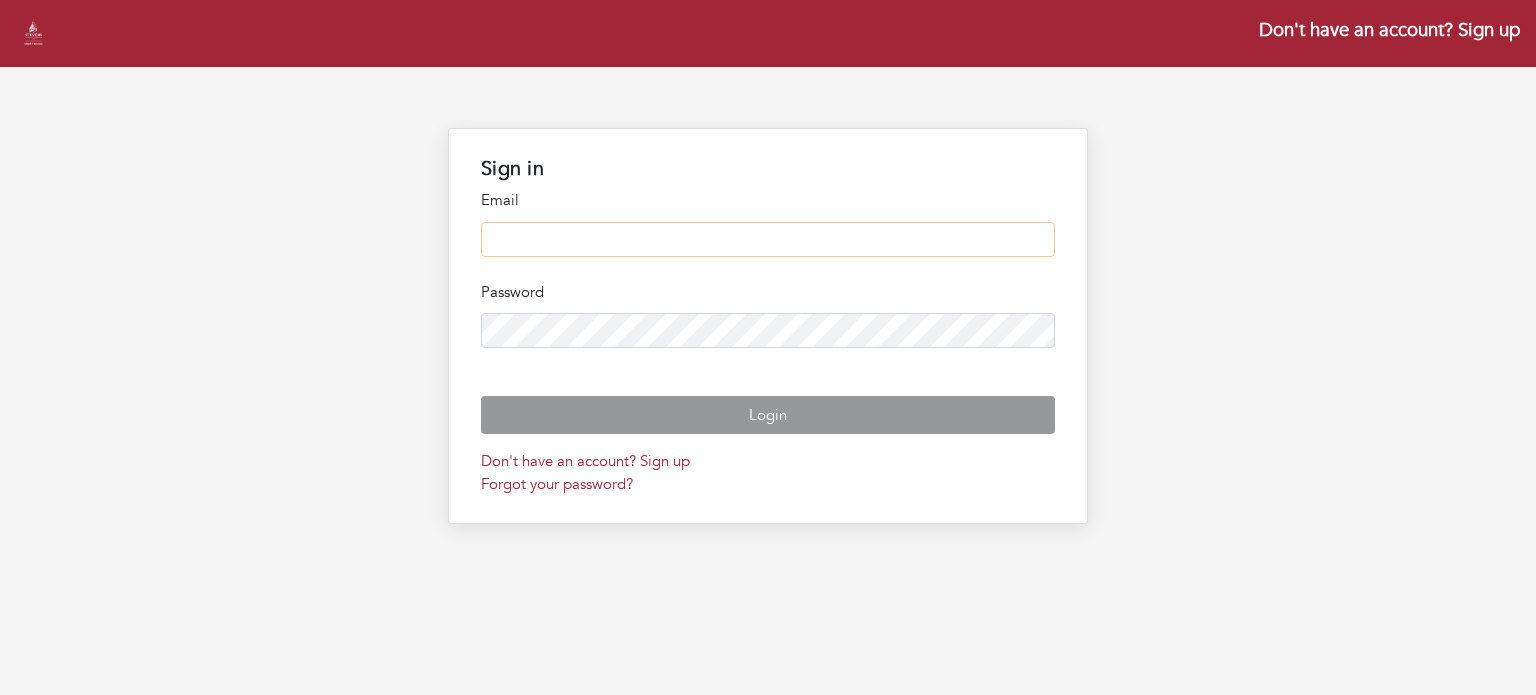 type on "**********" 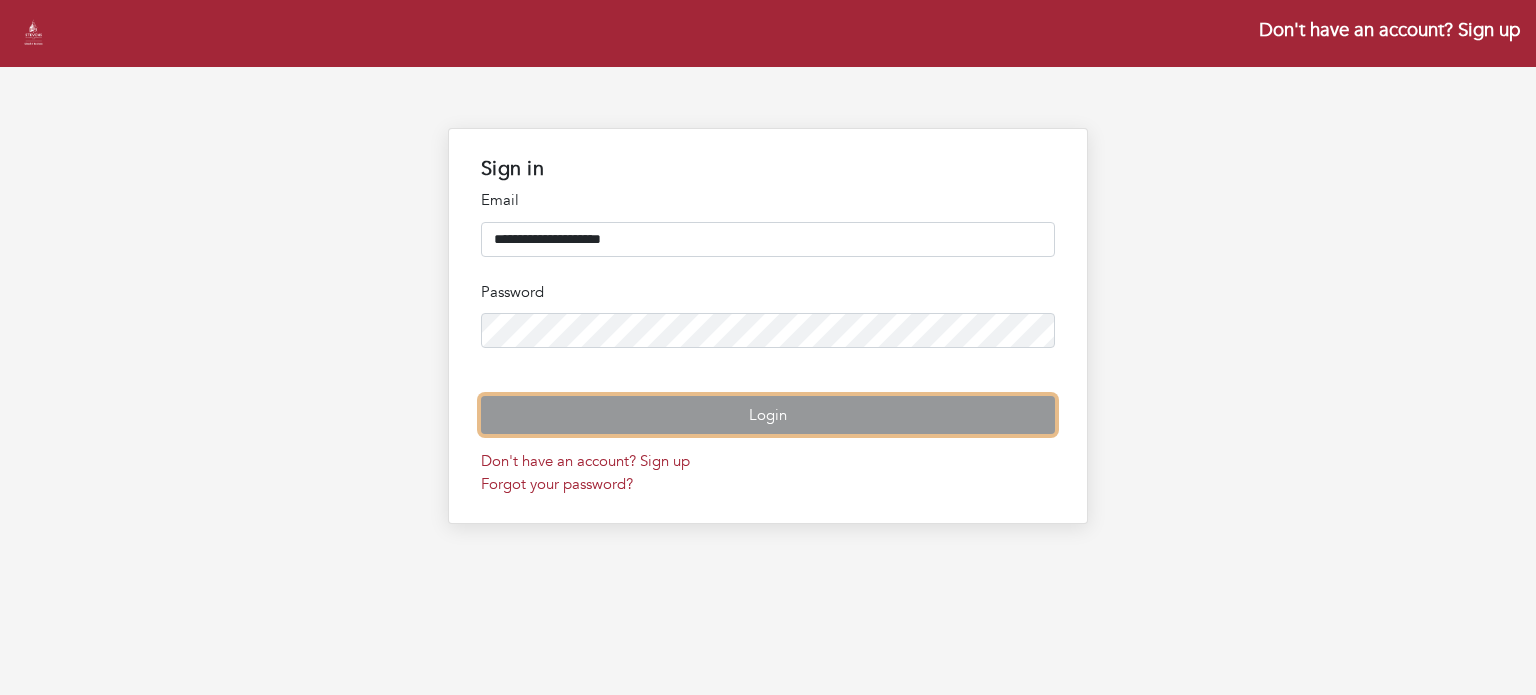 click on "Login" at bounding box center [768, 415] 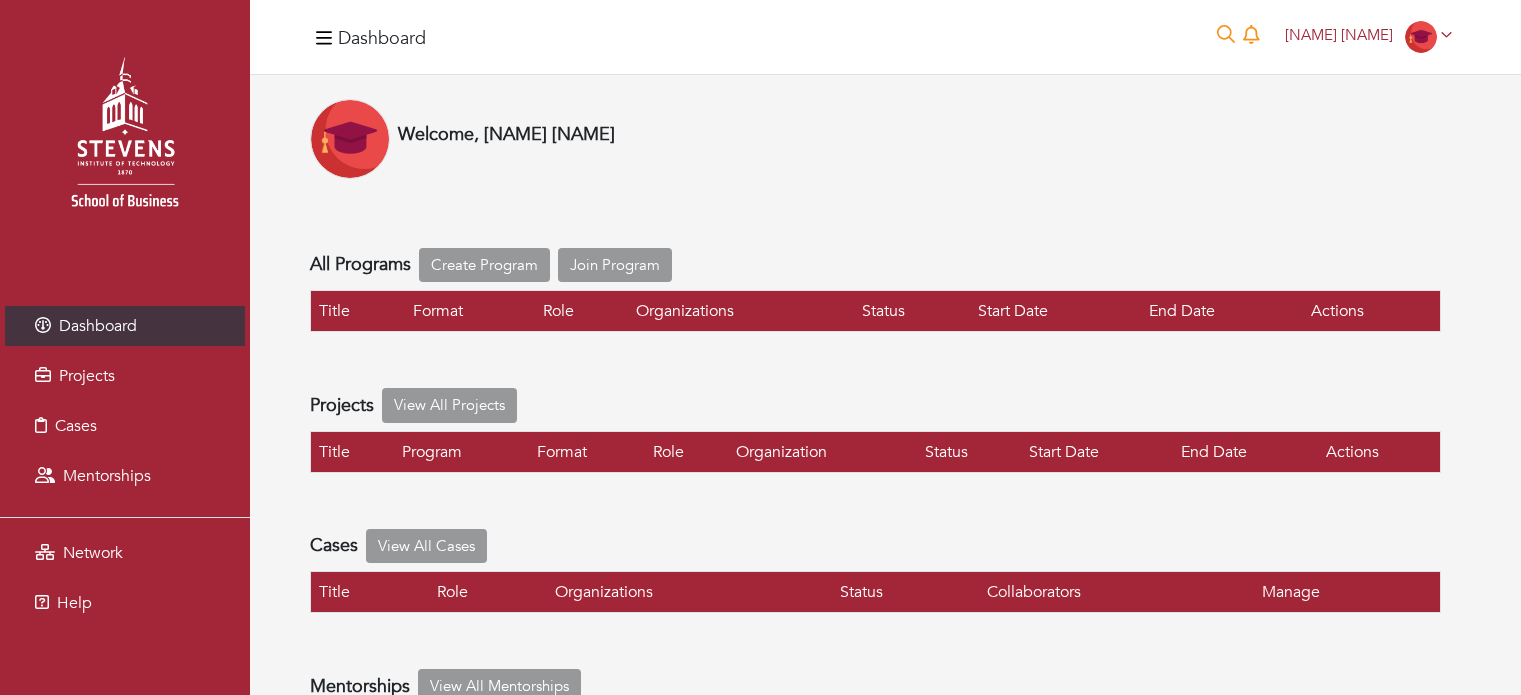scroll, scrollTop: 0, scrollLeft: 0, axis: both 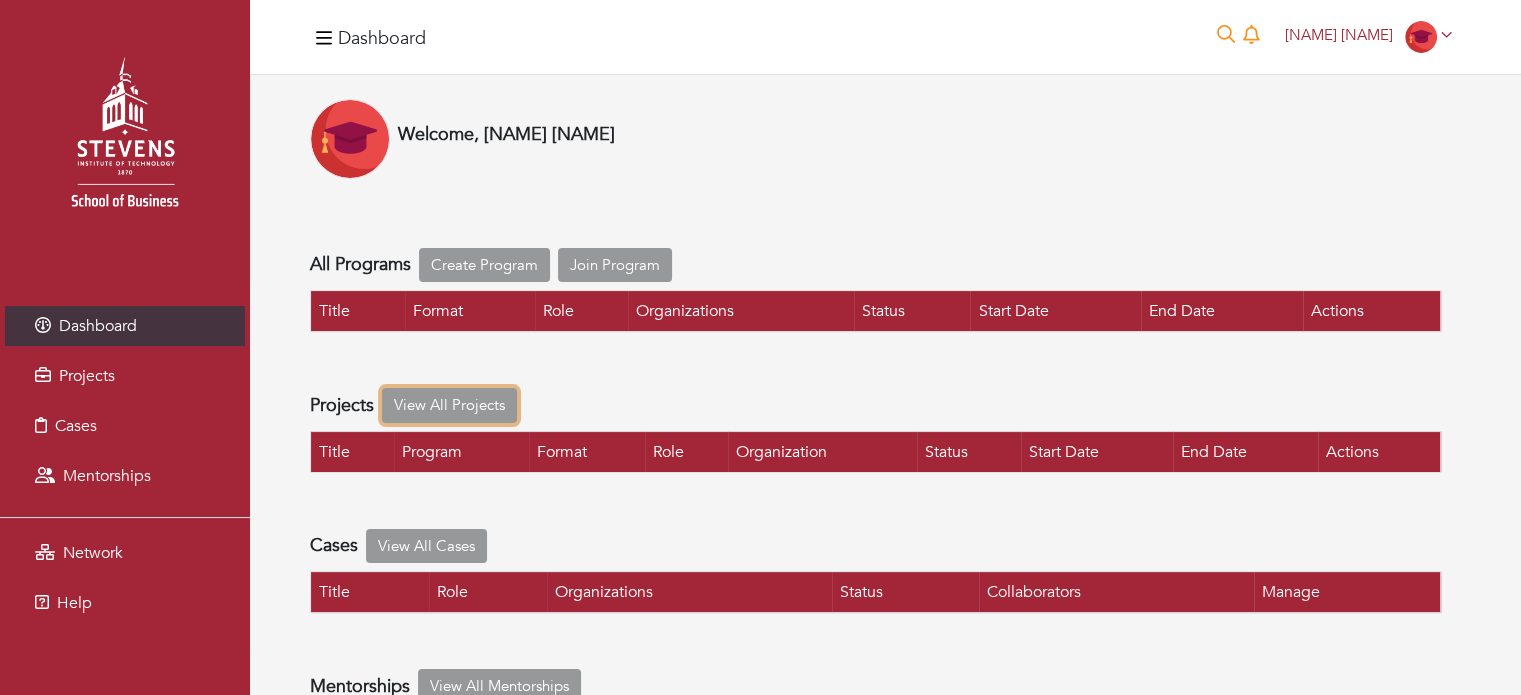 click on "View All Projects" at bounding box center (449, 405) 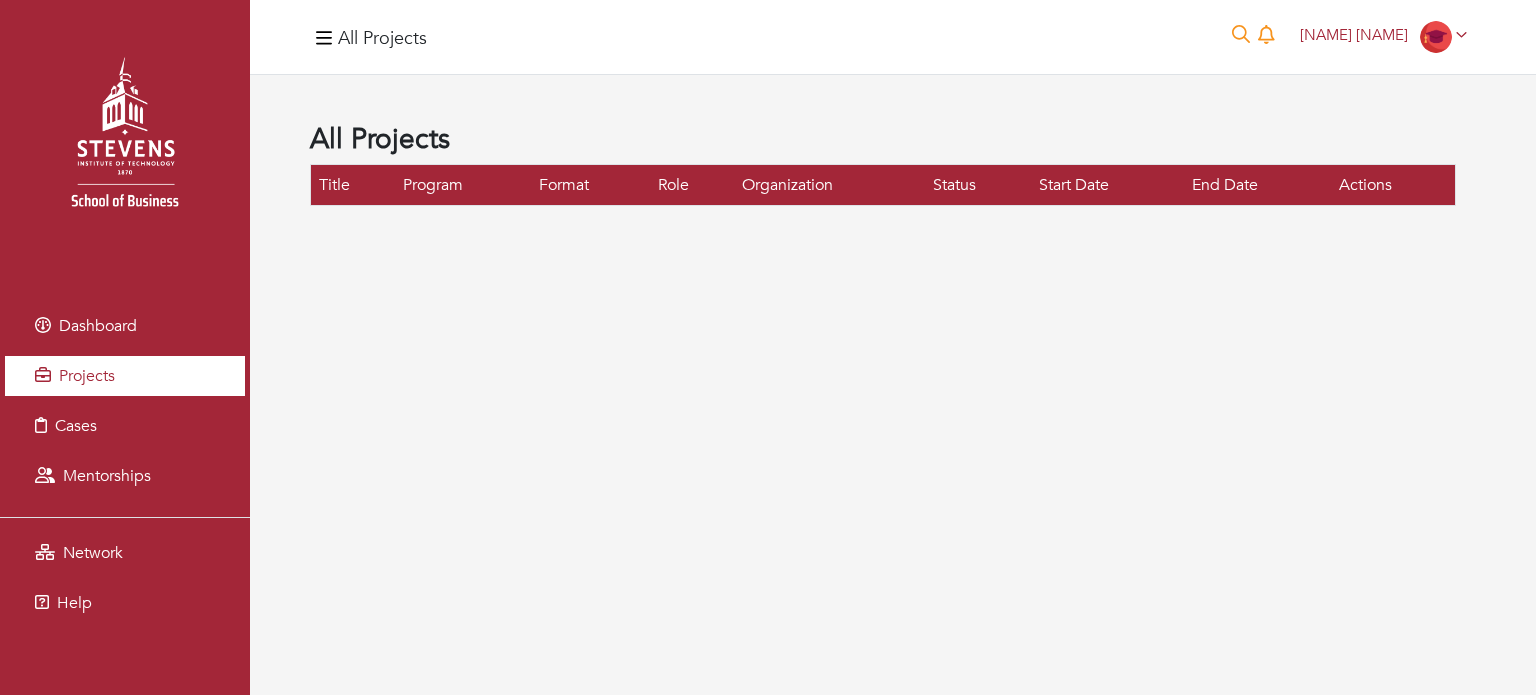 click on "Projects" at bounding box center [125, 376] 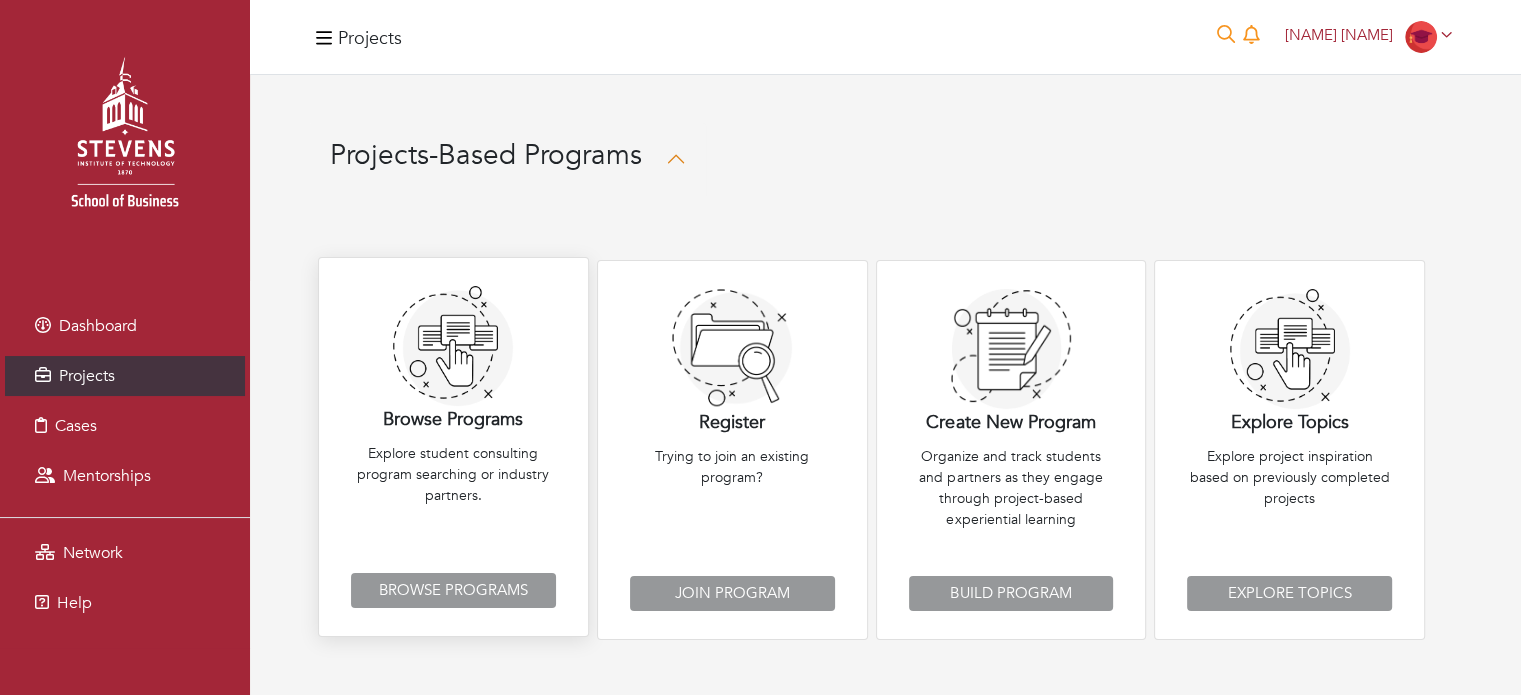 scroll, scrollTop: 56, scrollLeft: 0, axis: vertical 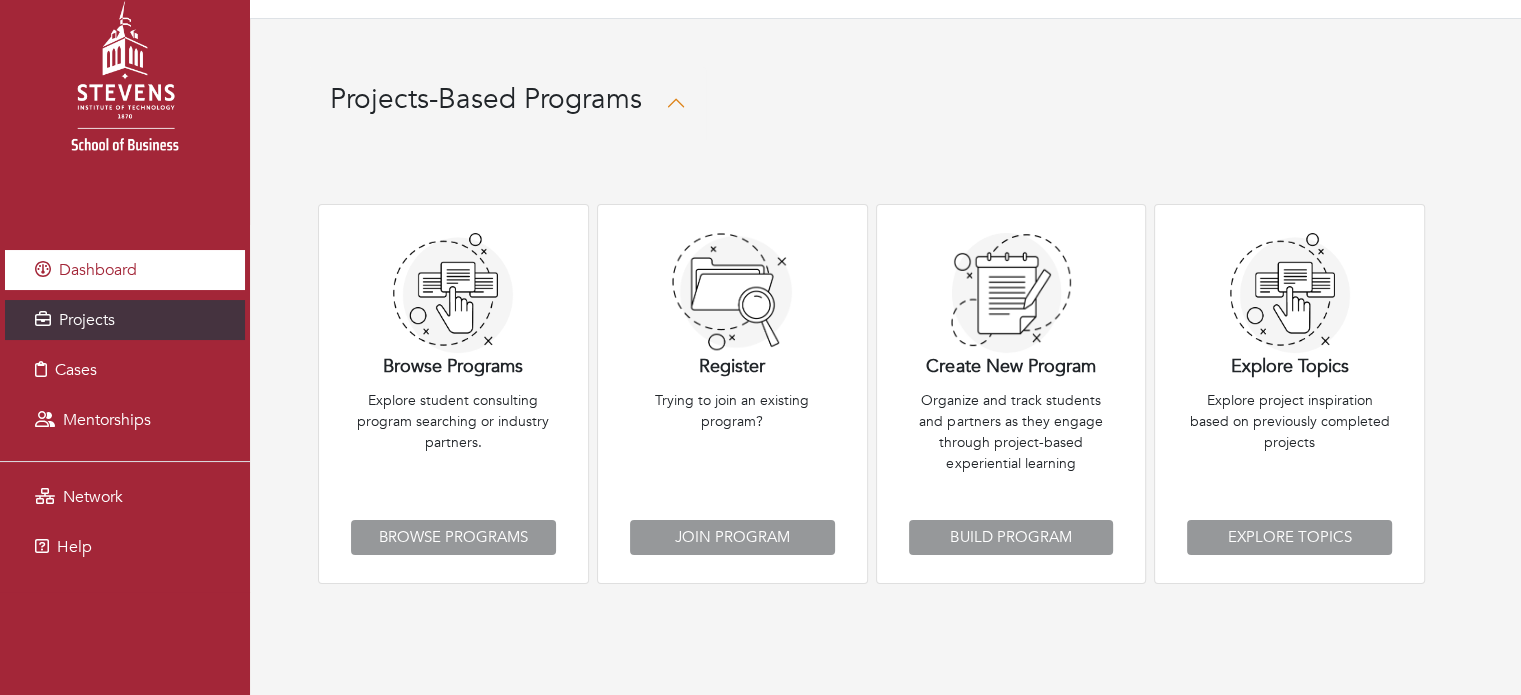 click on "Dashboard" at bounding box center (98, 270) 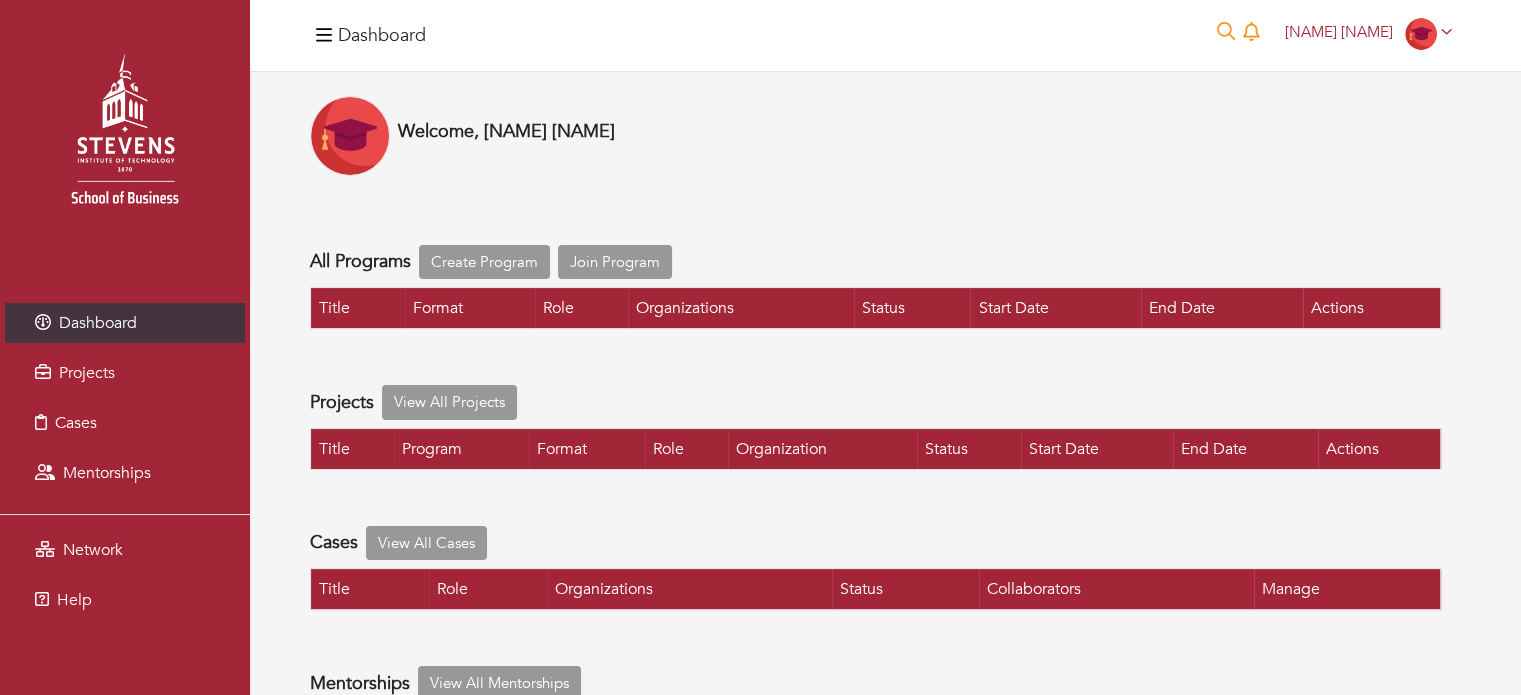scroll, scrollTop: 0, scrollLeft: 0, axis: both 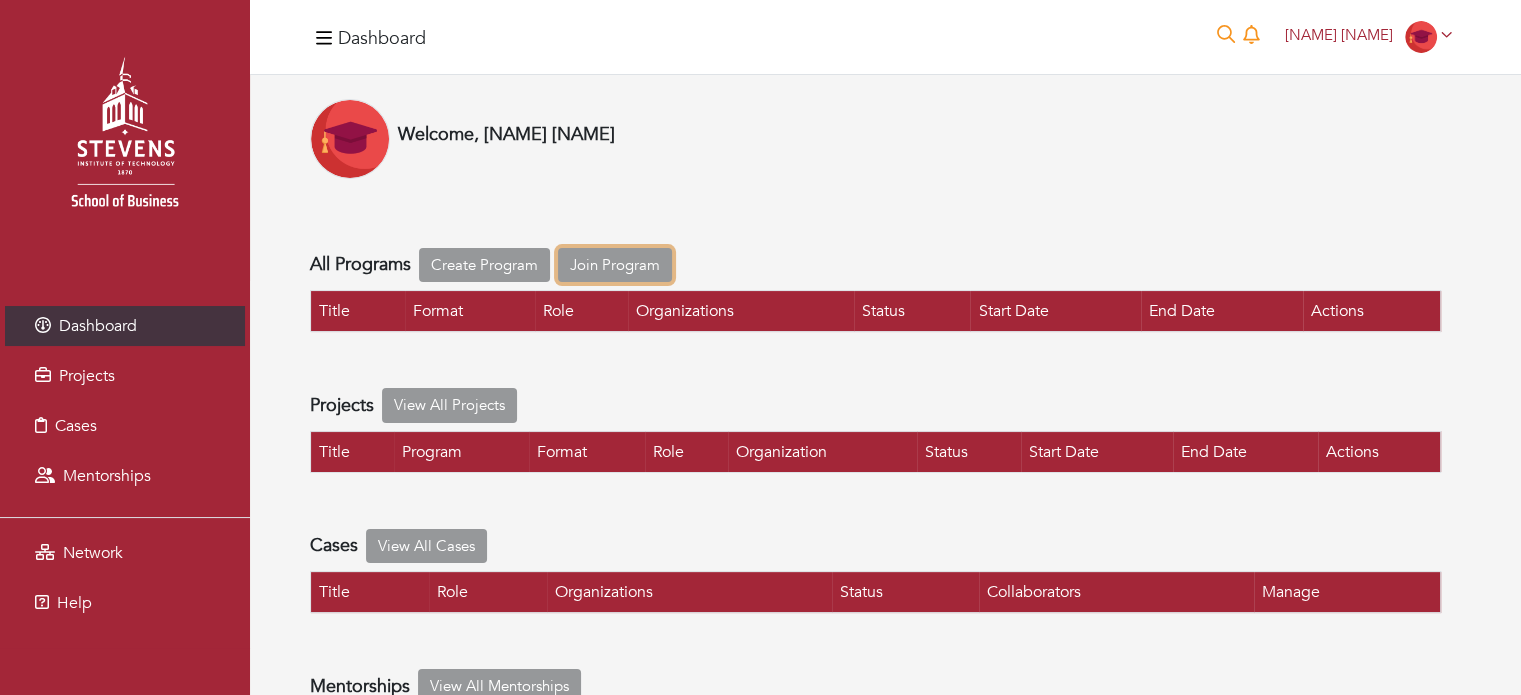 click on "Join Program" at bounding box center (615, 265) 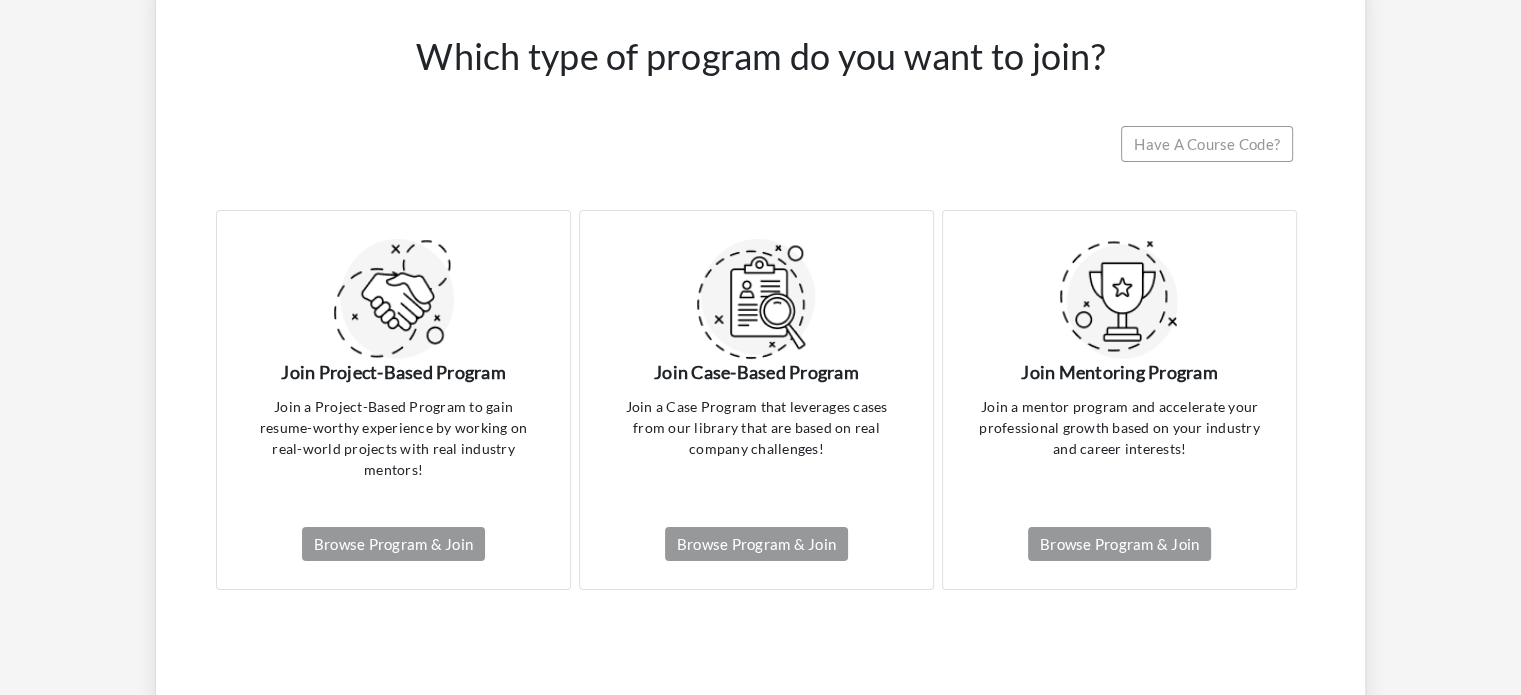scroll, scrollTop: 200, scrollLeft: 0, axis: vertical 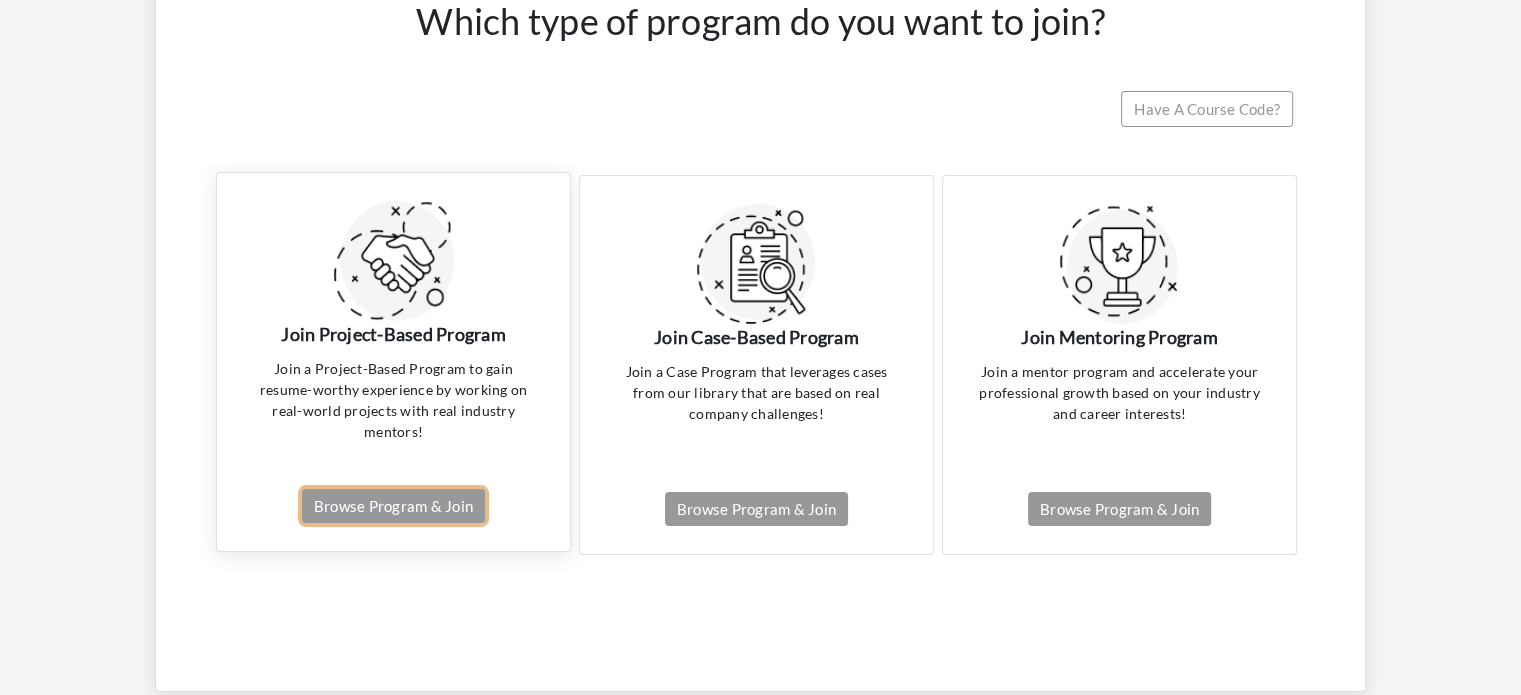 click on "Browse Program & Join" at bounding box center (393, 506) 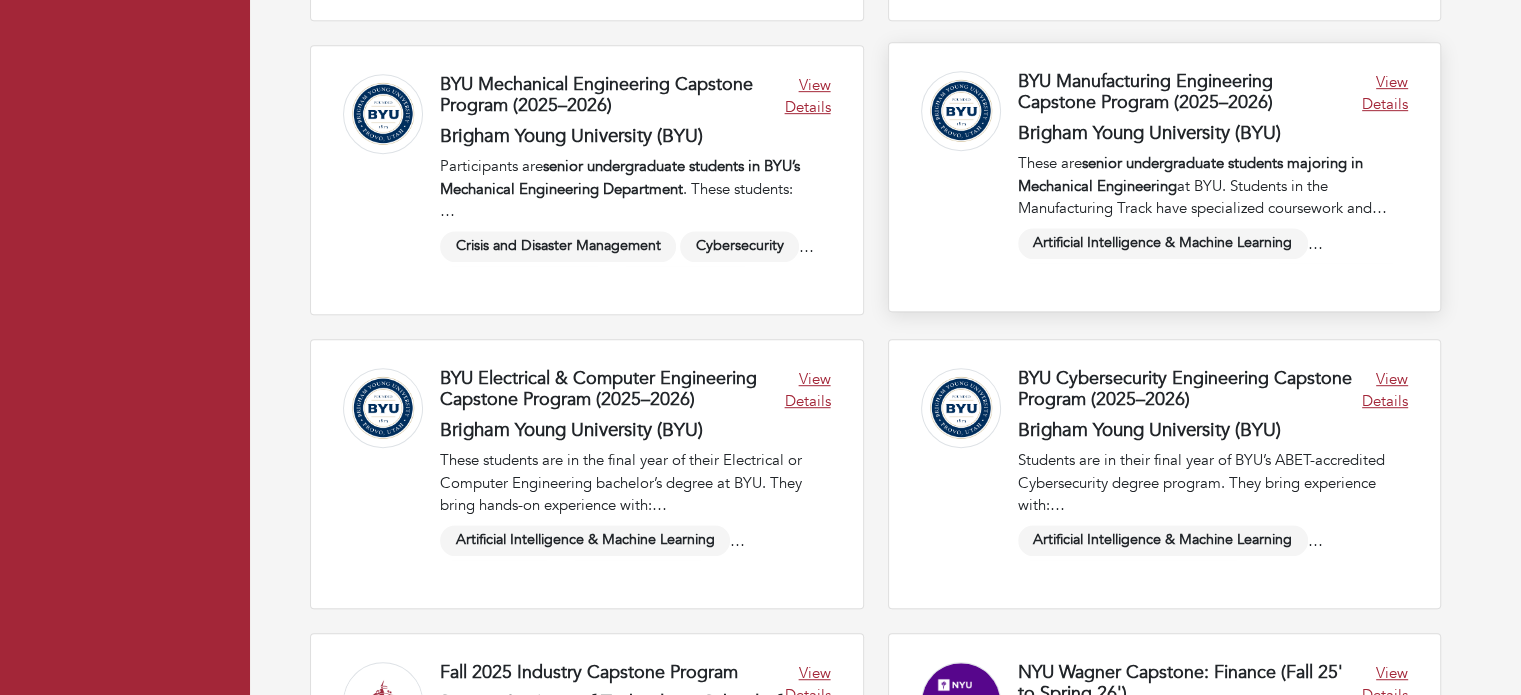 scroll, scrollTop: 1309, scrollLeft: 0, axis: vertical 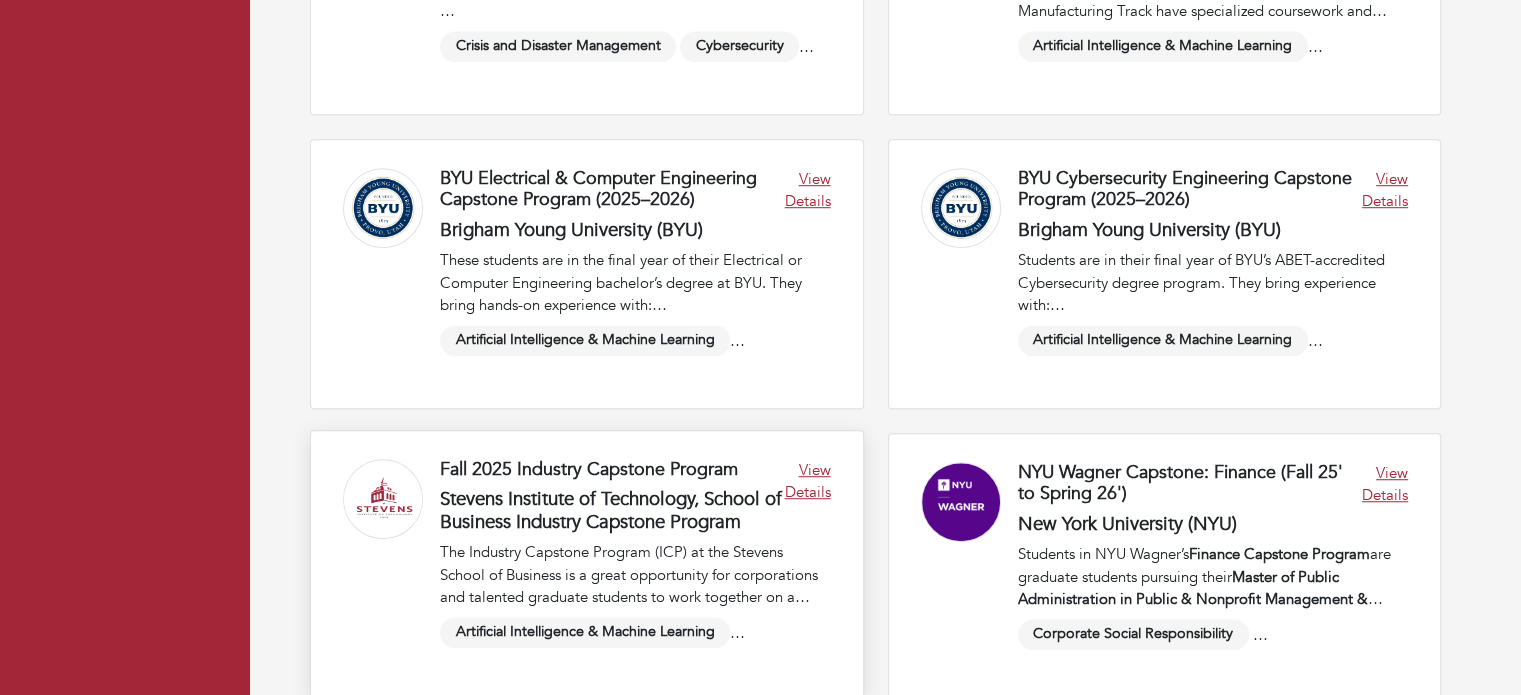 click at bounding box center [587, 565] 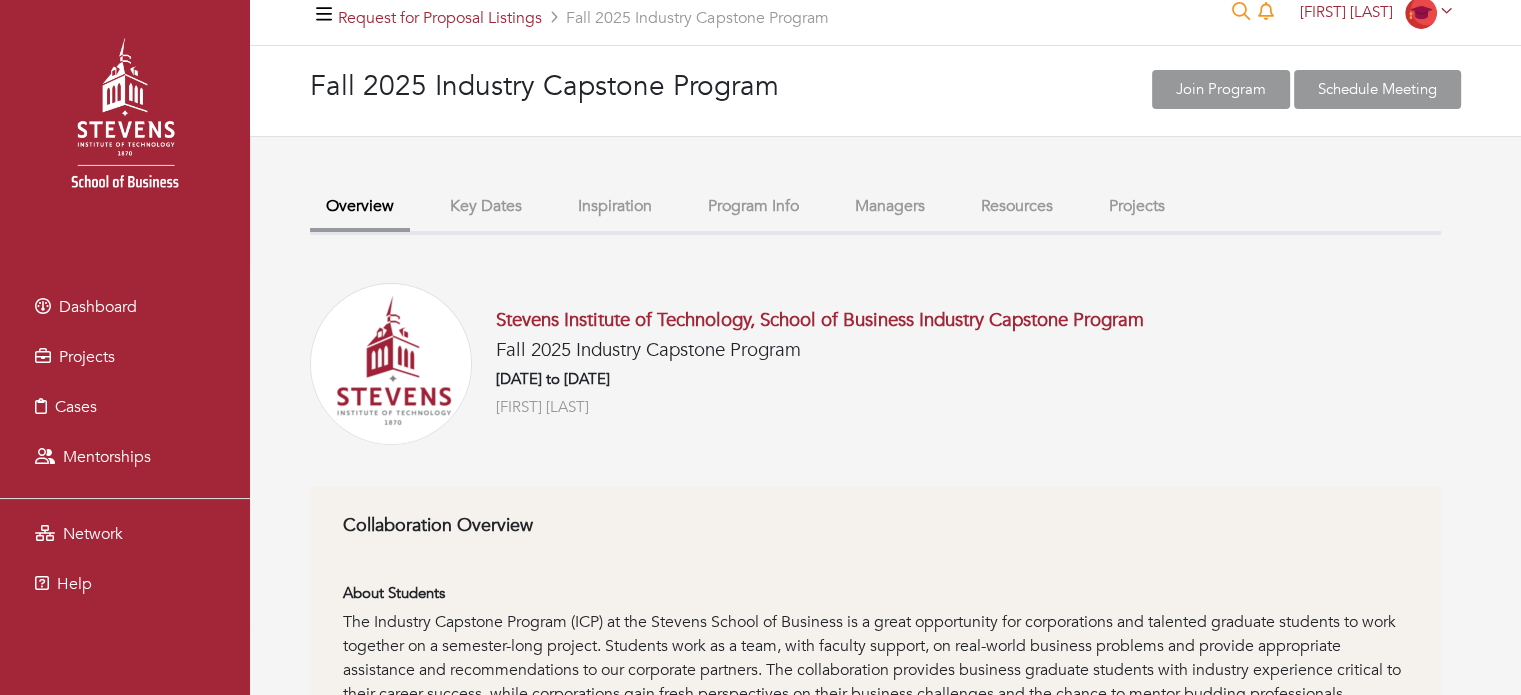 scroll, scrollTop: 0, scrollLeft: 0, axis: both 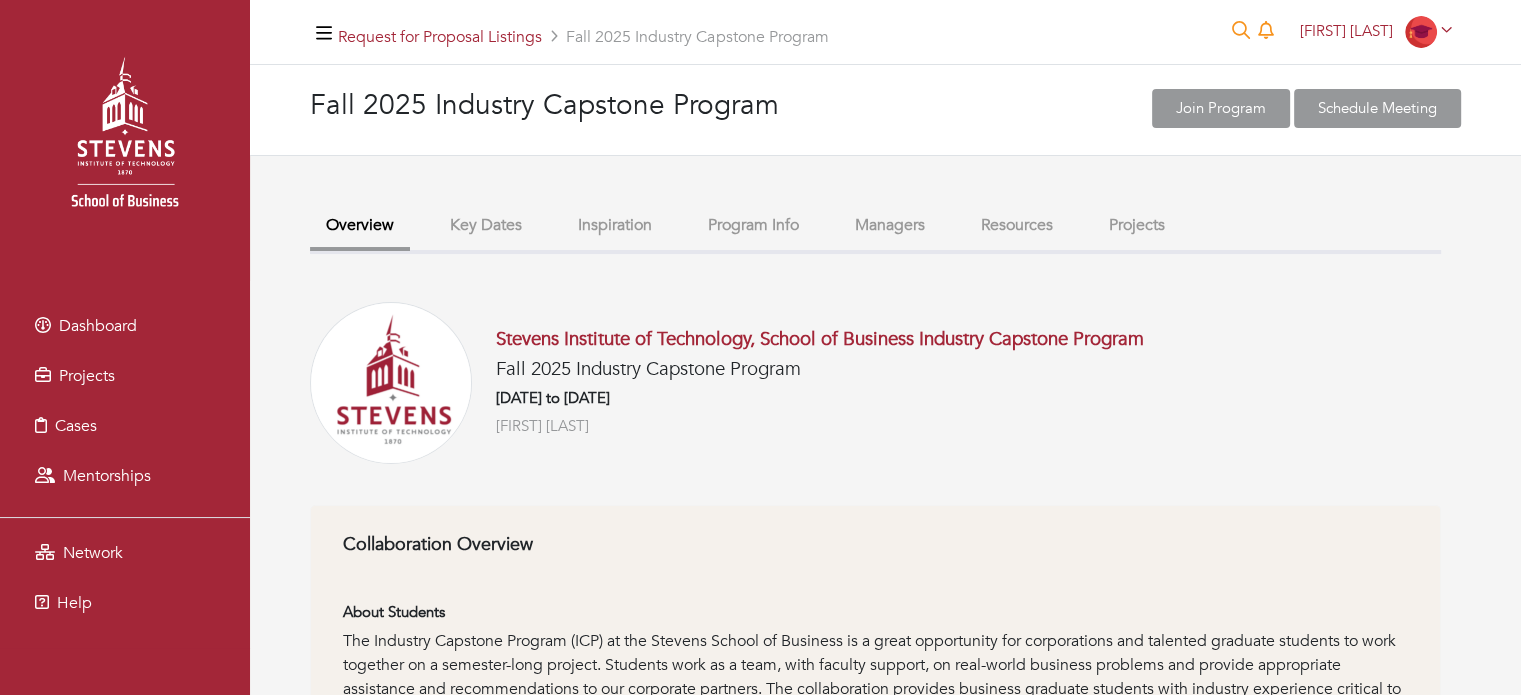 click on "Key Dates" at bounding box center (486, 225) 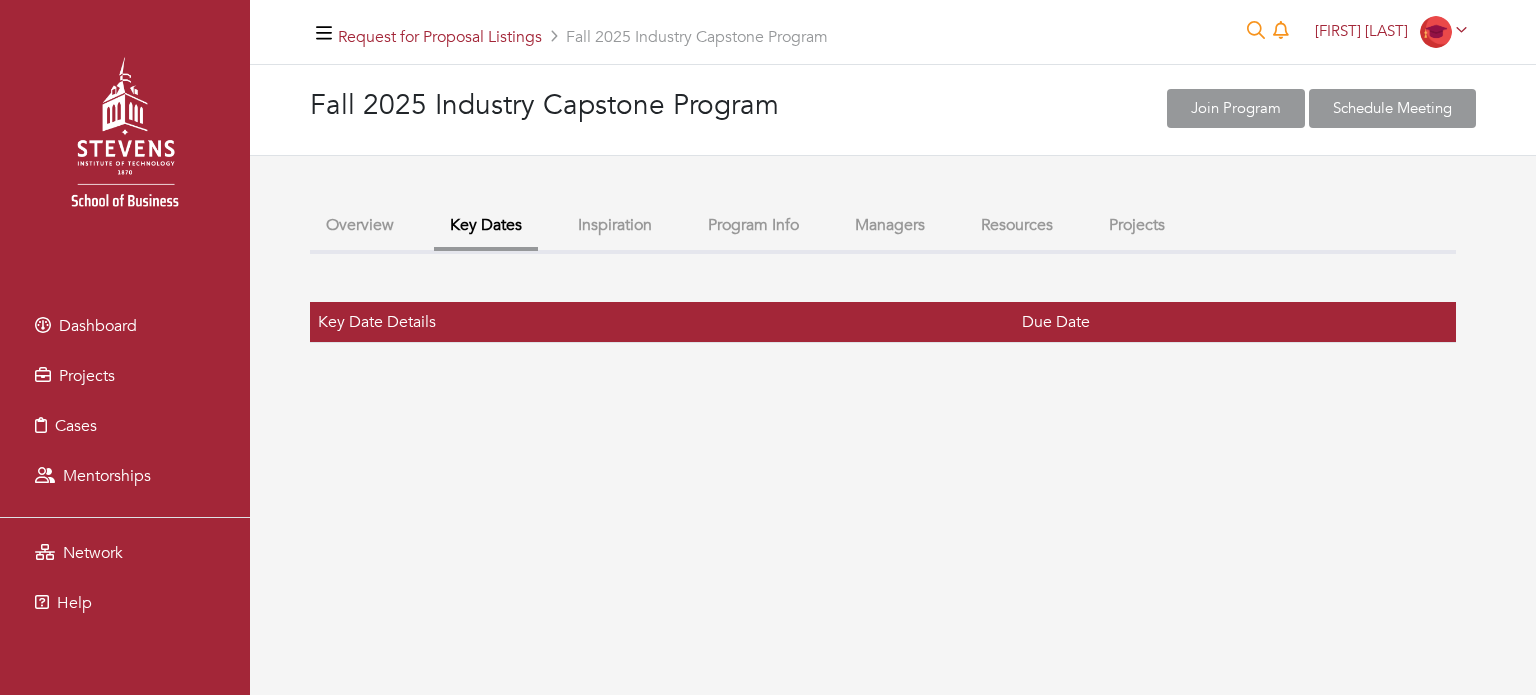click on "Inspiration" at bounding box center (615, 225) 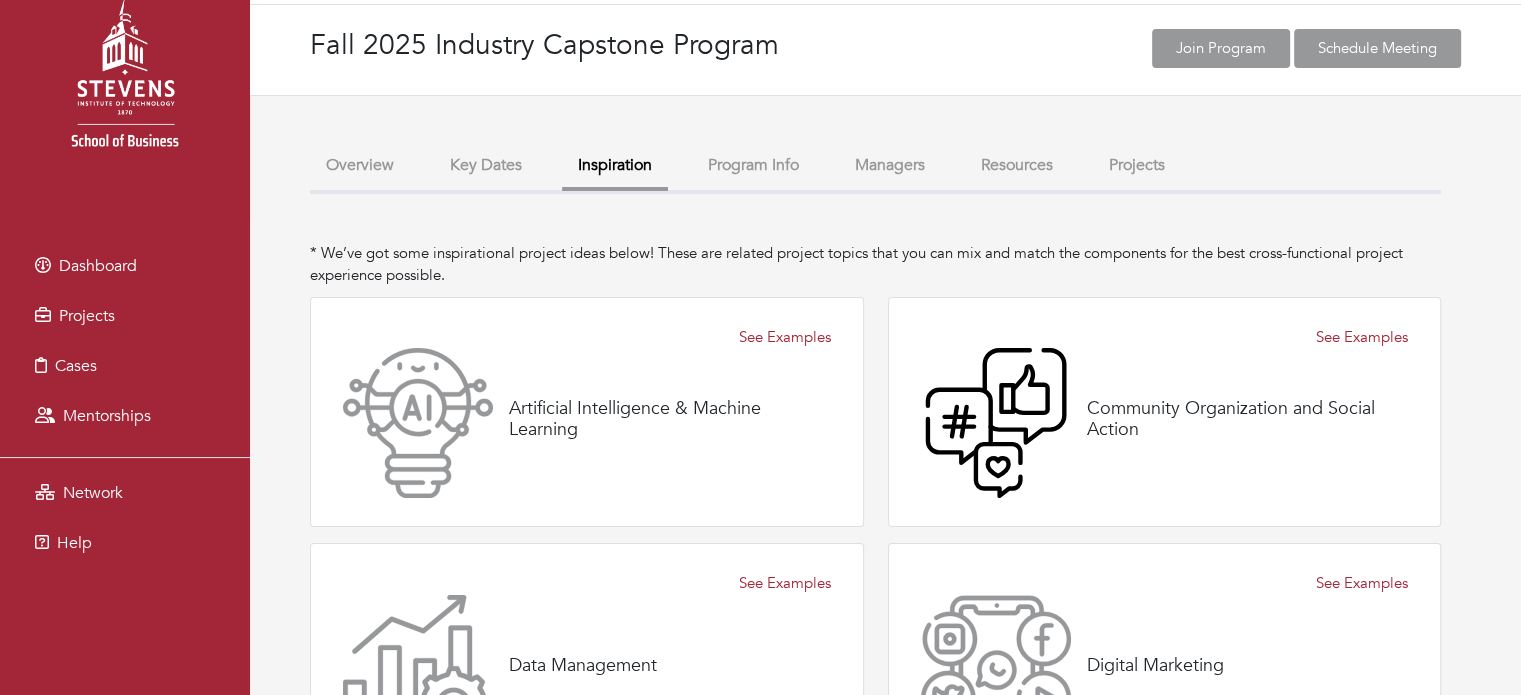 scroll, scrollTop: 0, scrollLeft: 0, axis: both 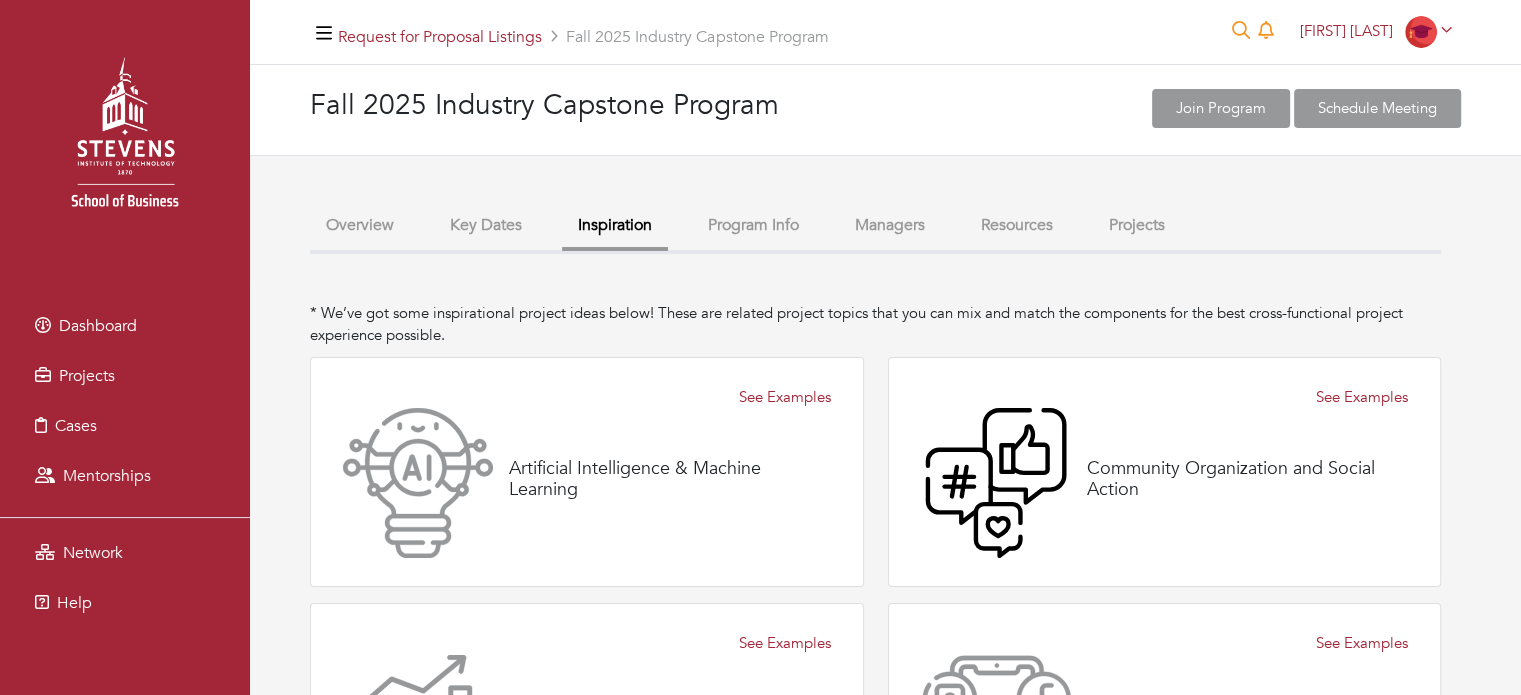 click on "Projects" at bounding box center [1137, 225] 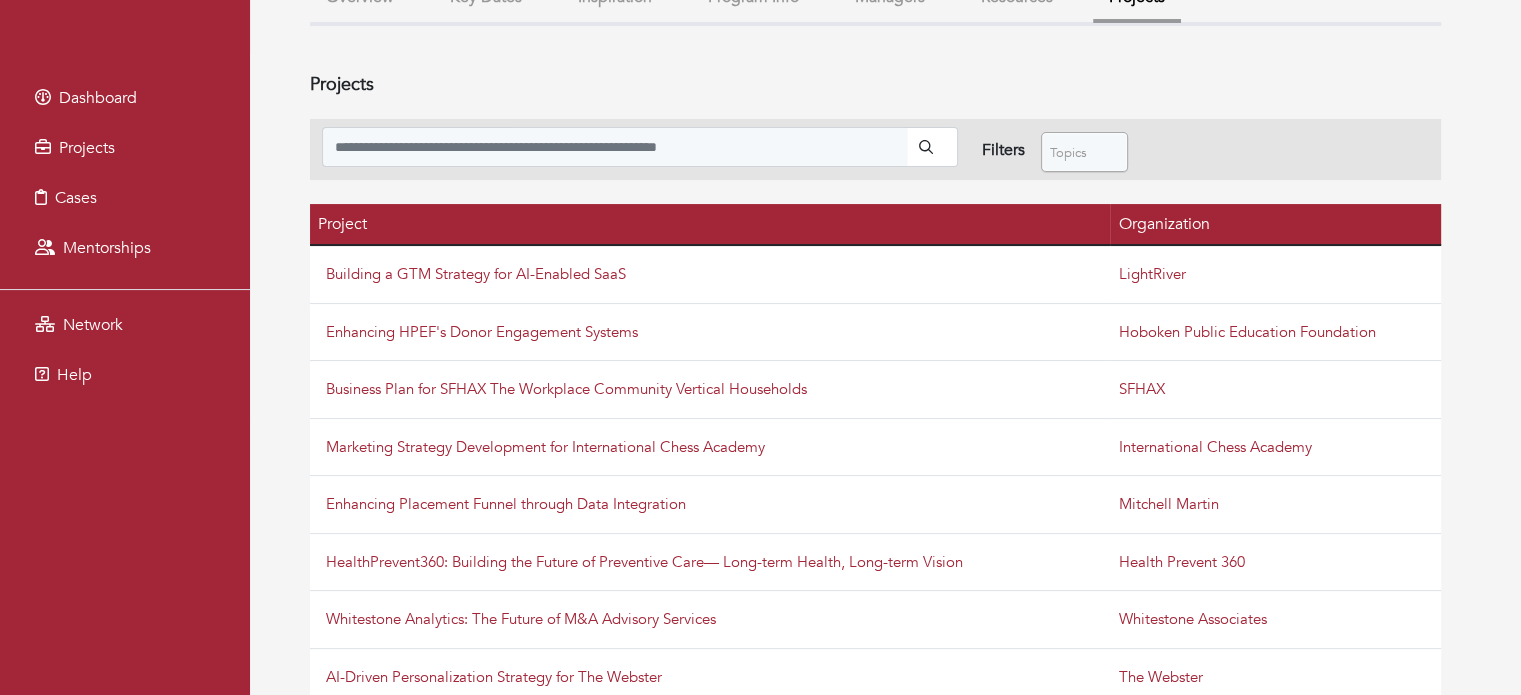 scroll, scrollTop: 284, scrollLeft: 0, axis: vertical 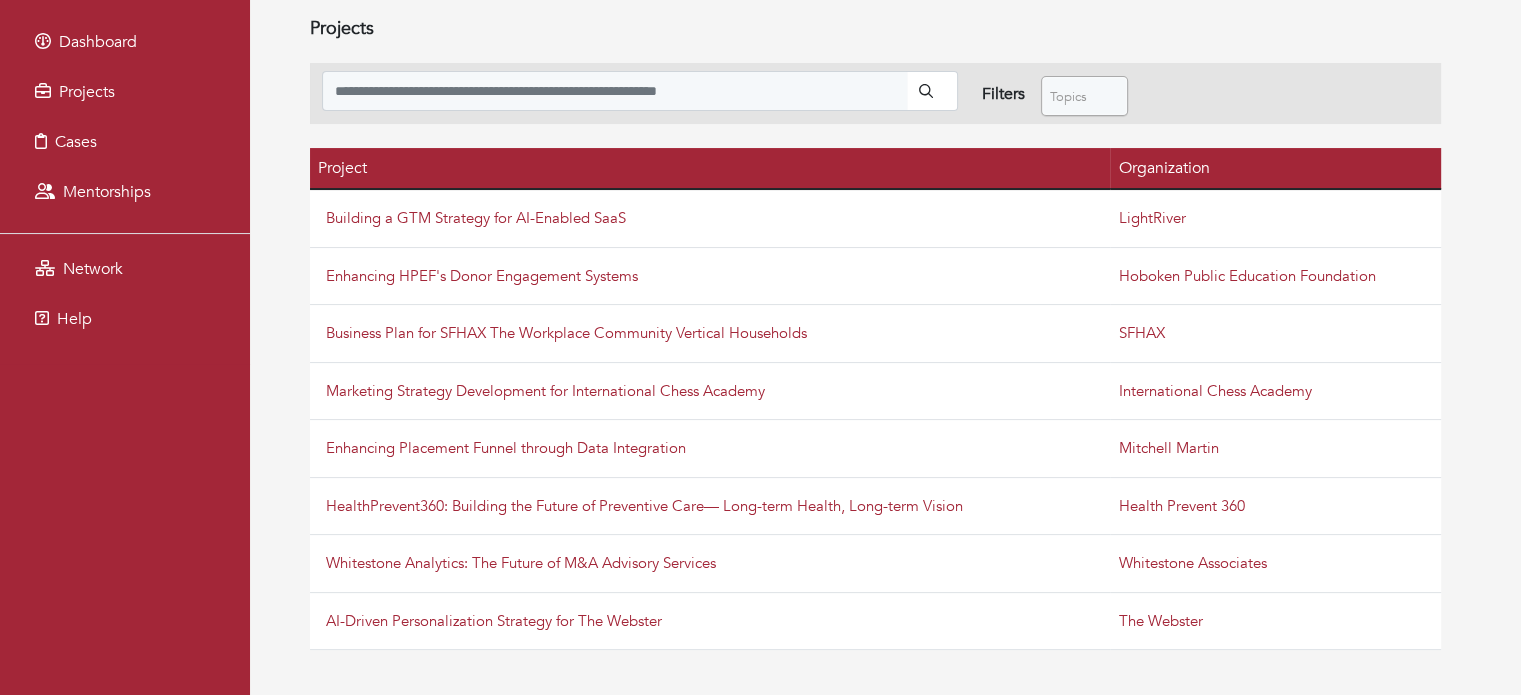 click 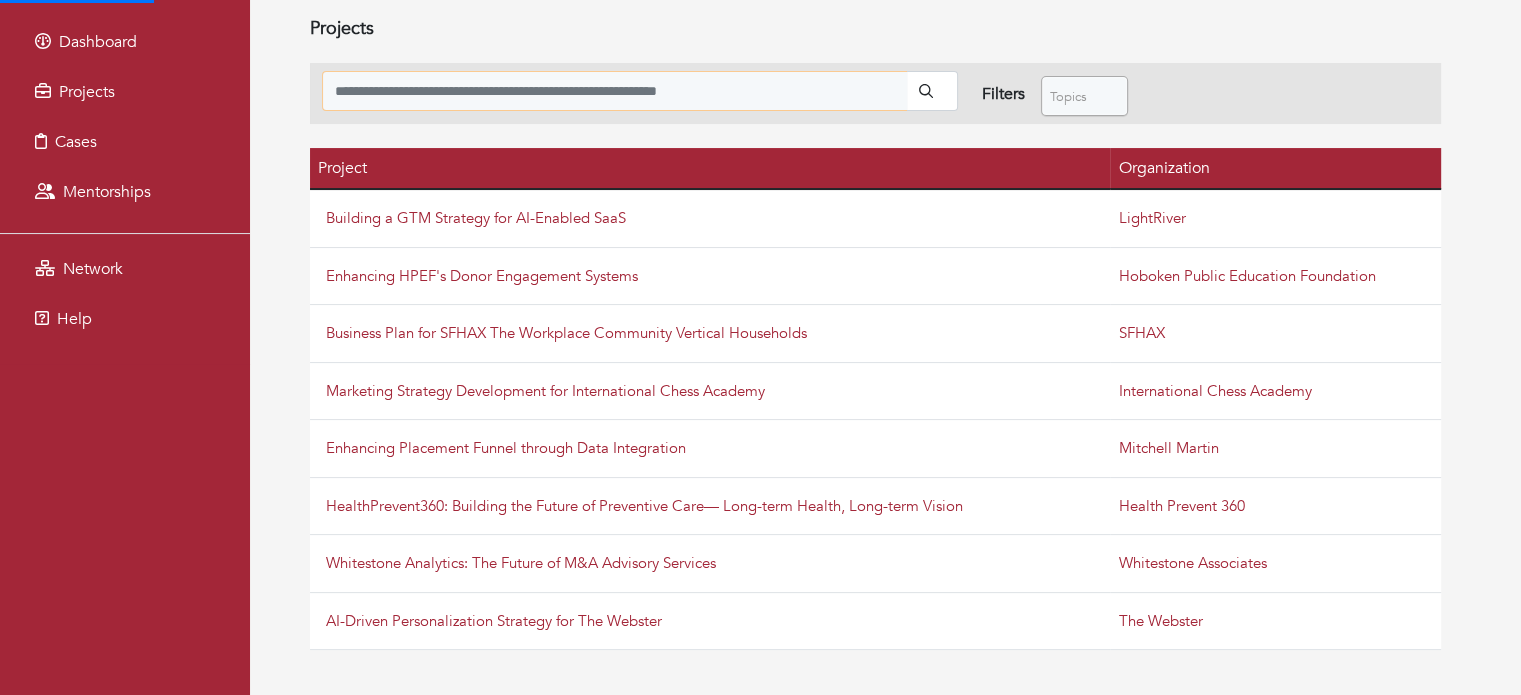 click at bounding box center (614, 91) 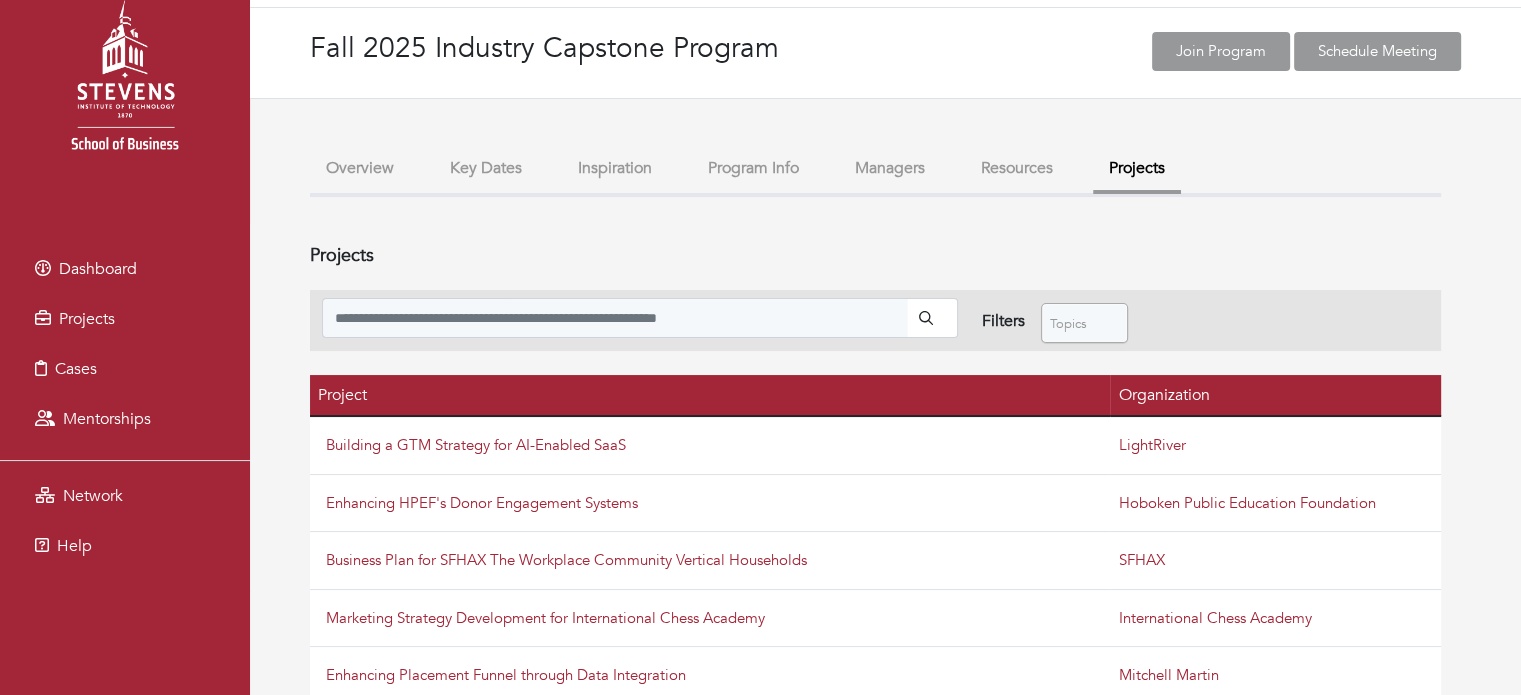 scroll, scrollTop: 0, scrollLeft: 0, axis: both 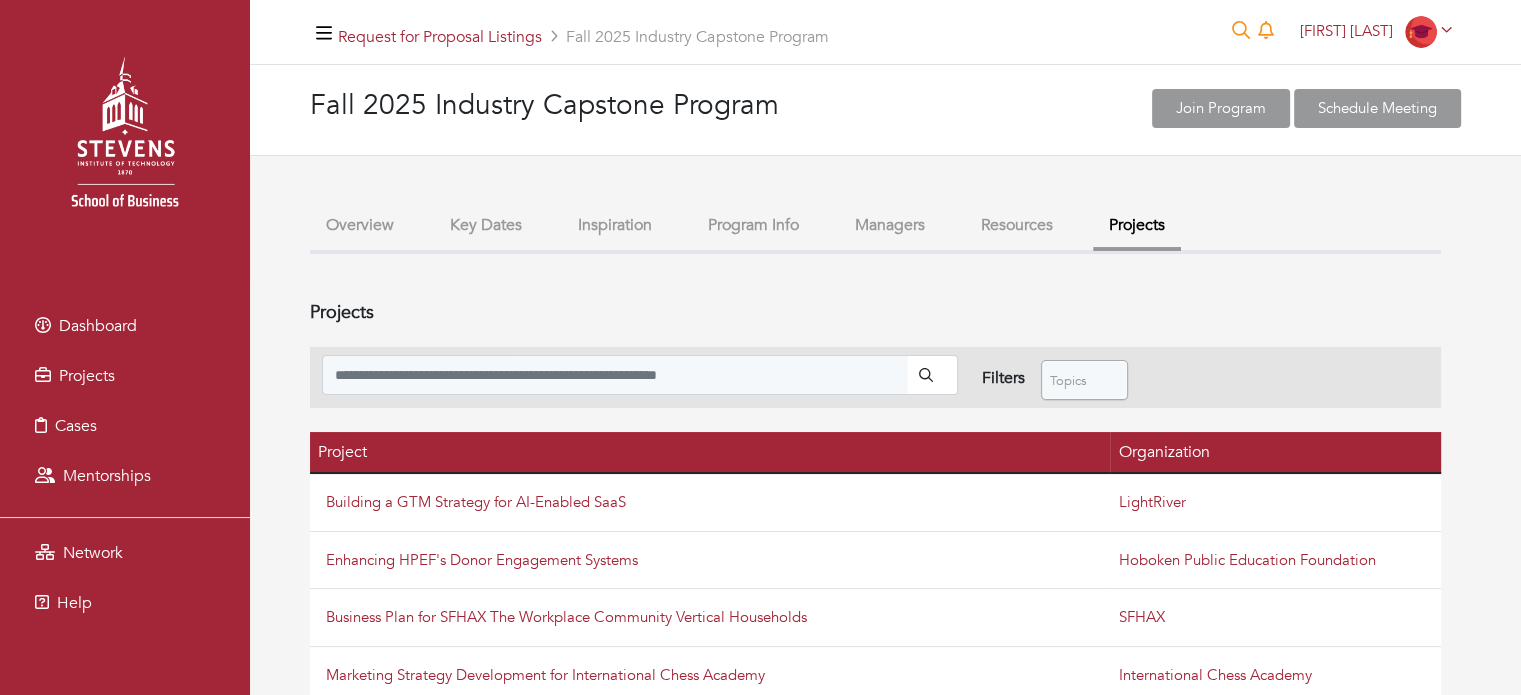 click on "Resources" at bounding box center (1017, 225) 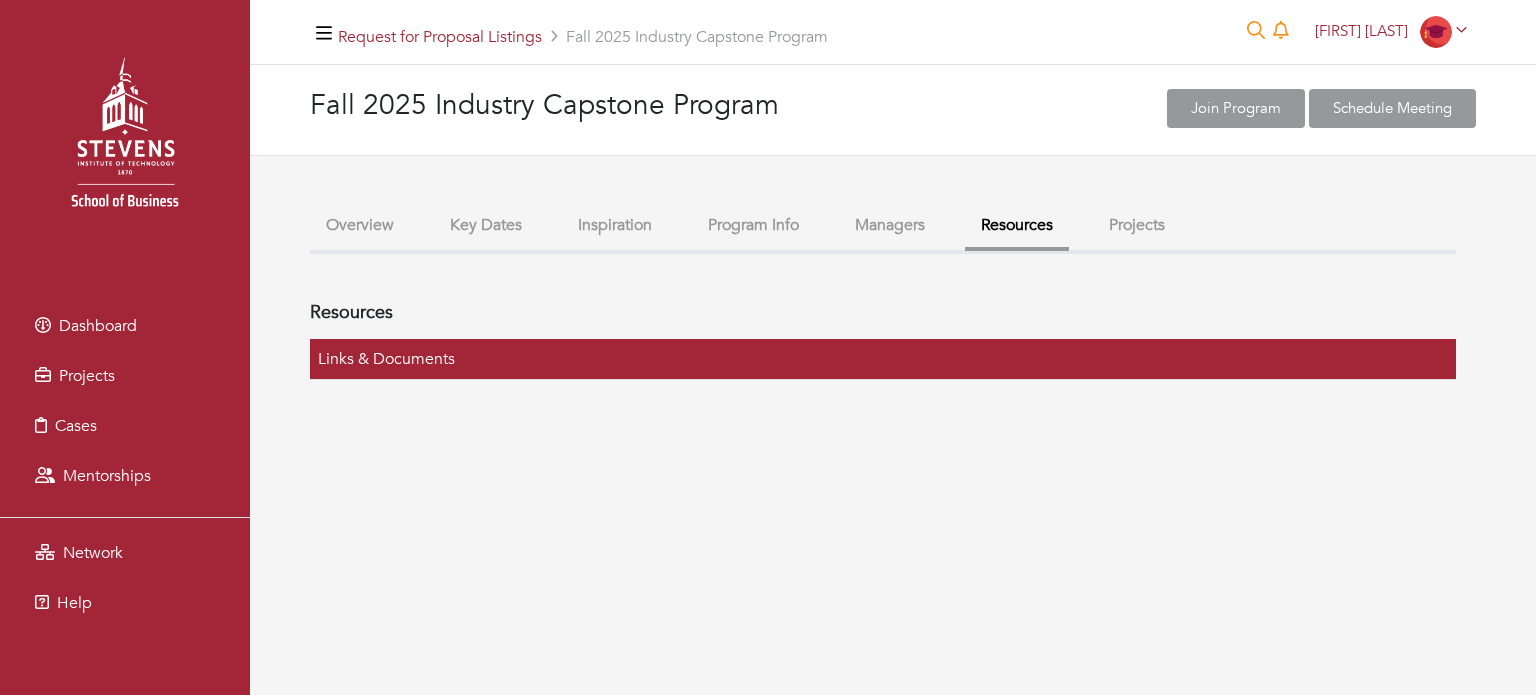 click on "Managers" at bounding box center (890, 225) 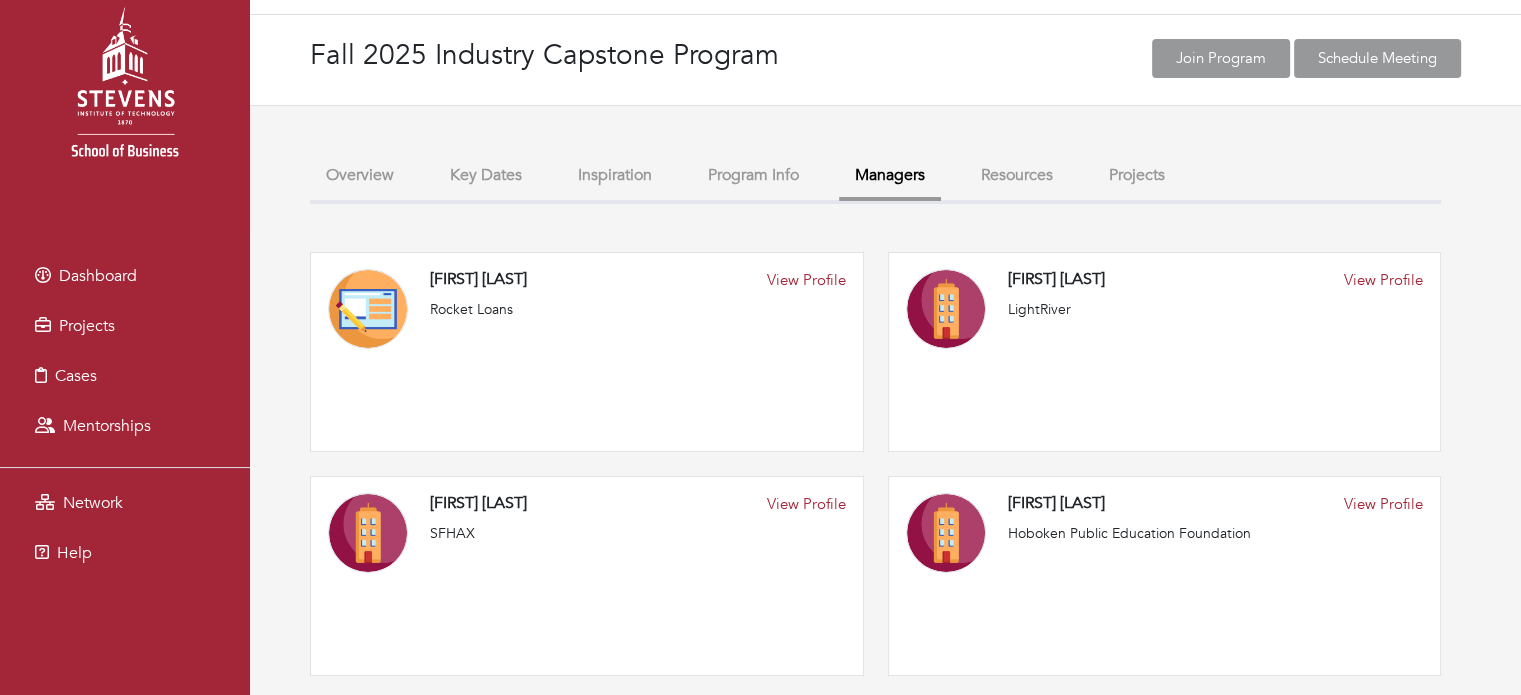 scroll, scrollTop: 0, scrollLeft: 0, axis: both 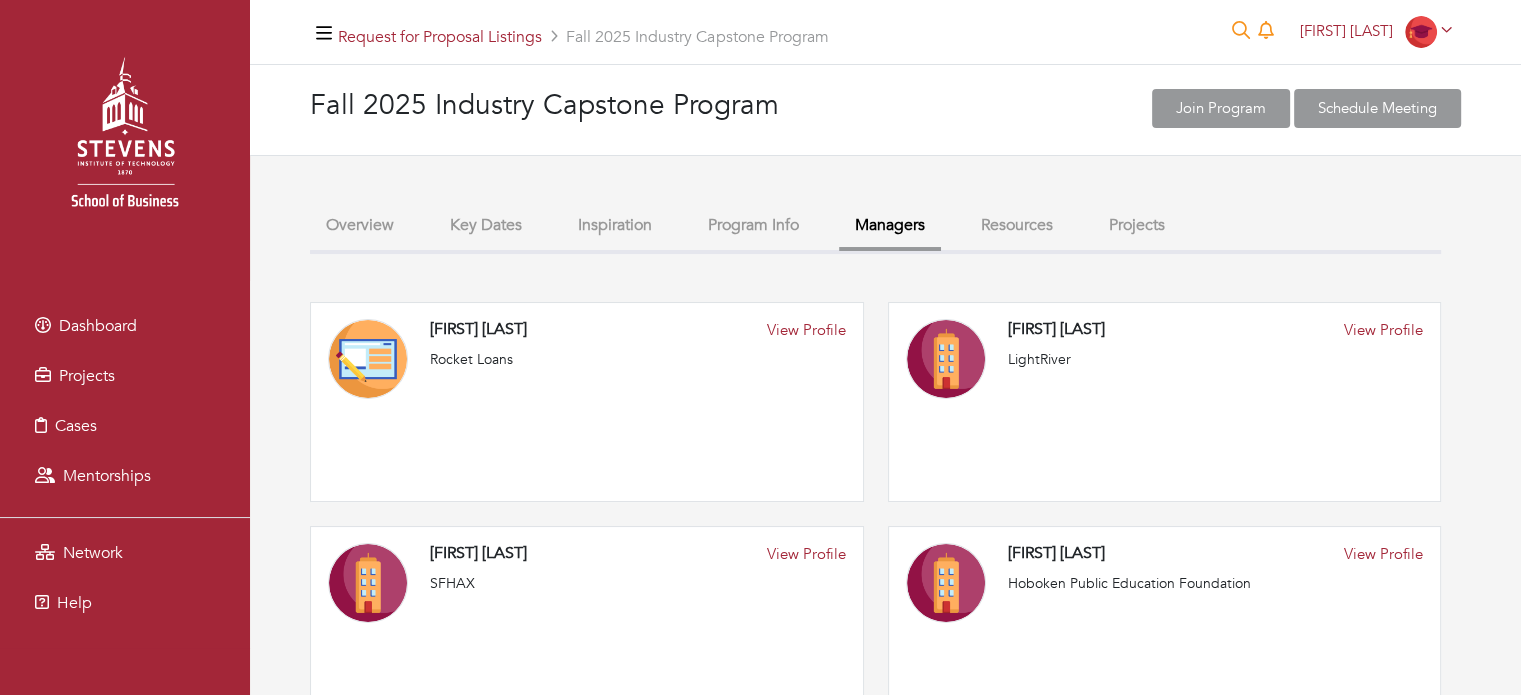 click on "Projects" at bounding box center (1137, 225) 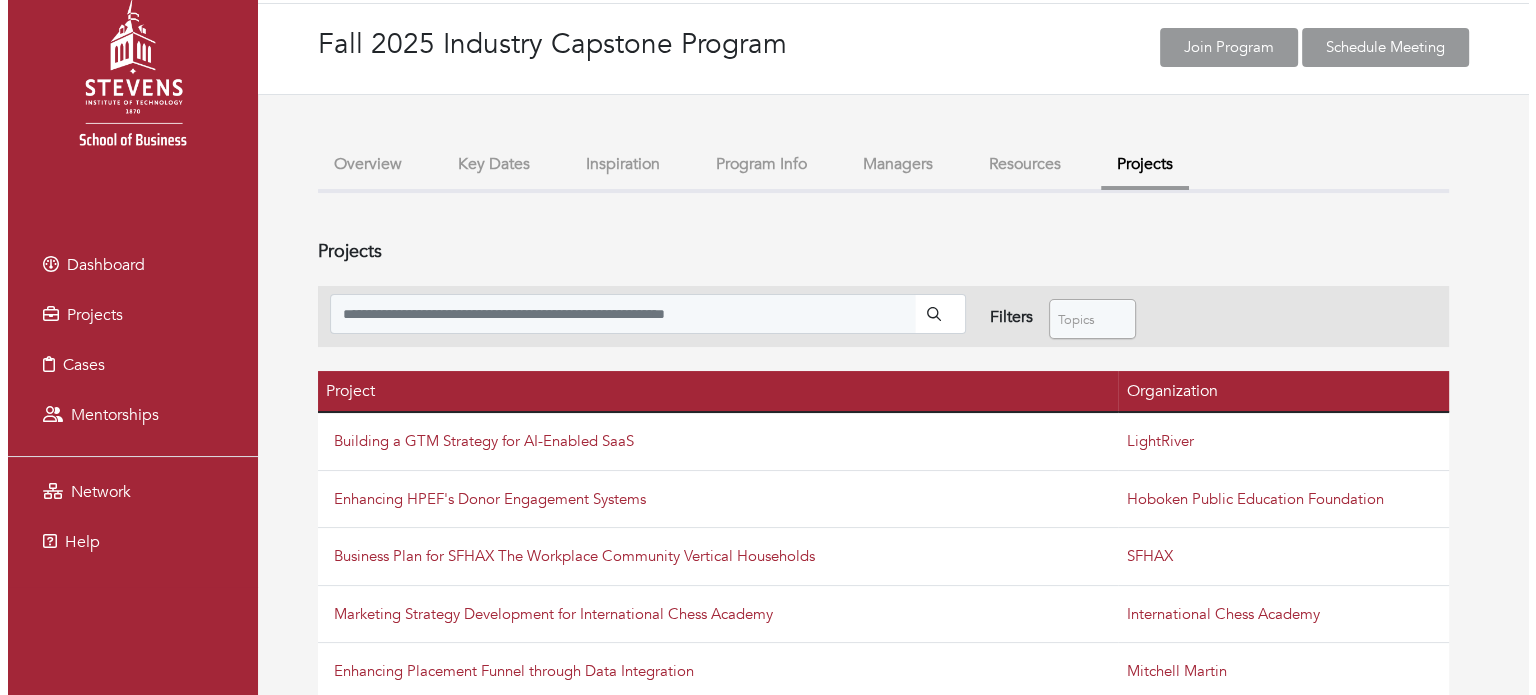 scroll, scrollTop: 0, scrollLeft: 0, axis: both 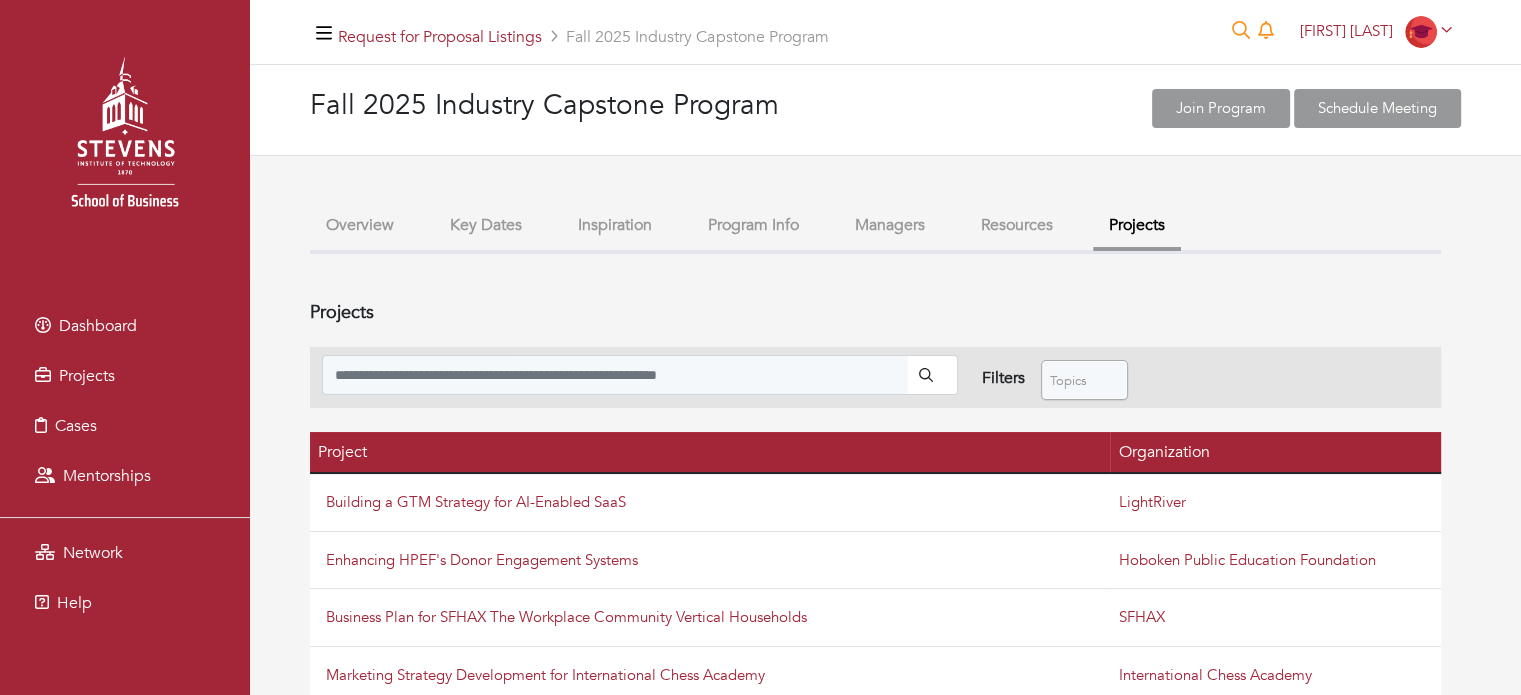 click on "Resources" at bounding box center (1017, 225) 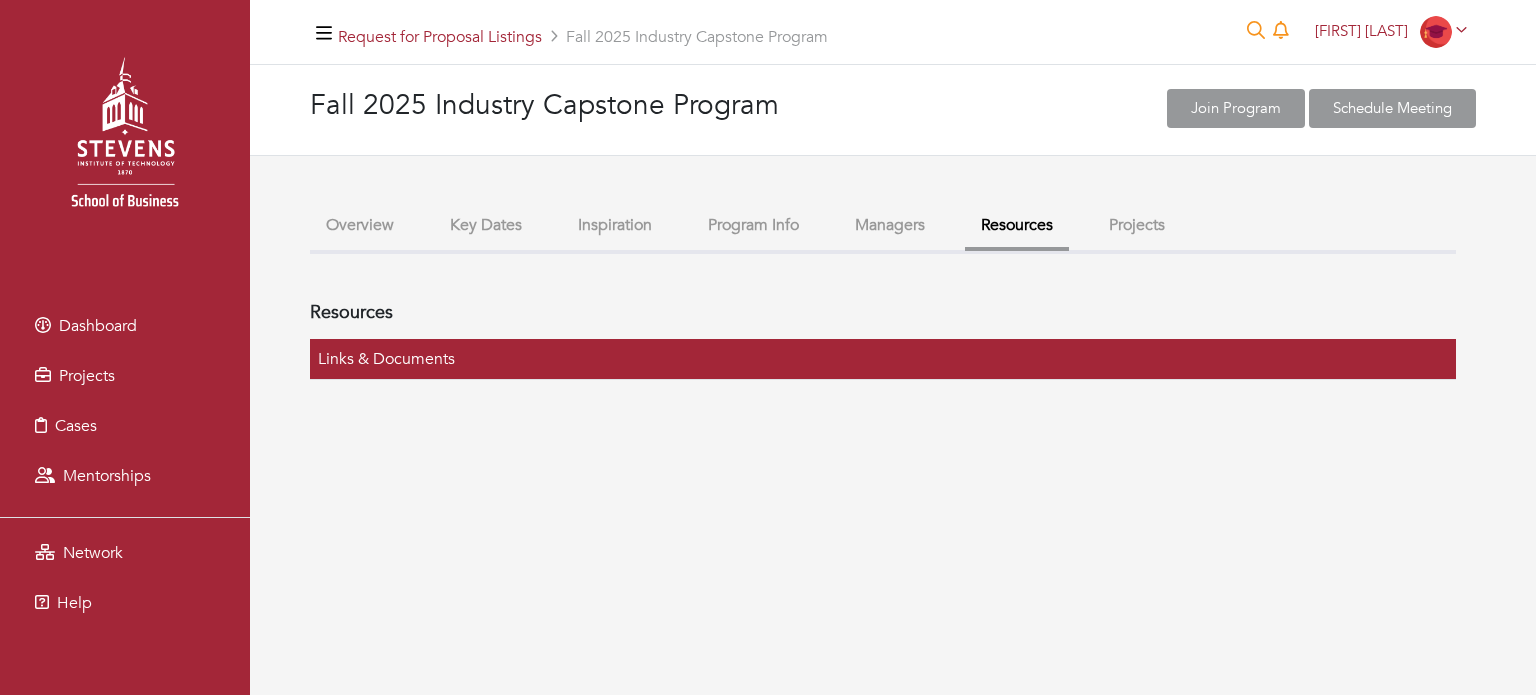 click on "Managers" at bounding box center [890, 225] 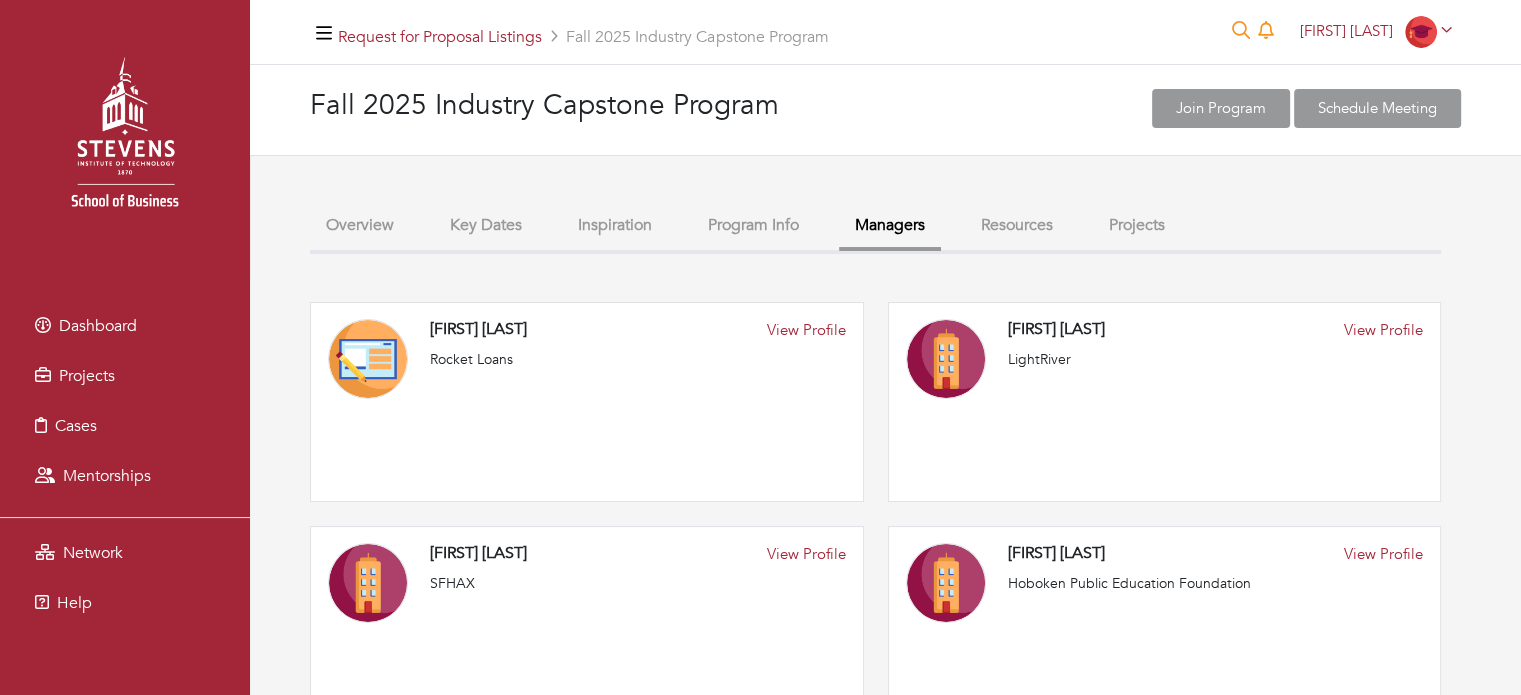 click on "Program Info" at bounding box center (753, 225) 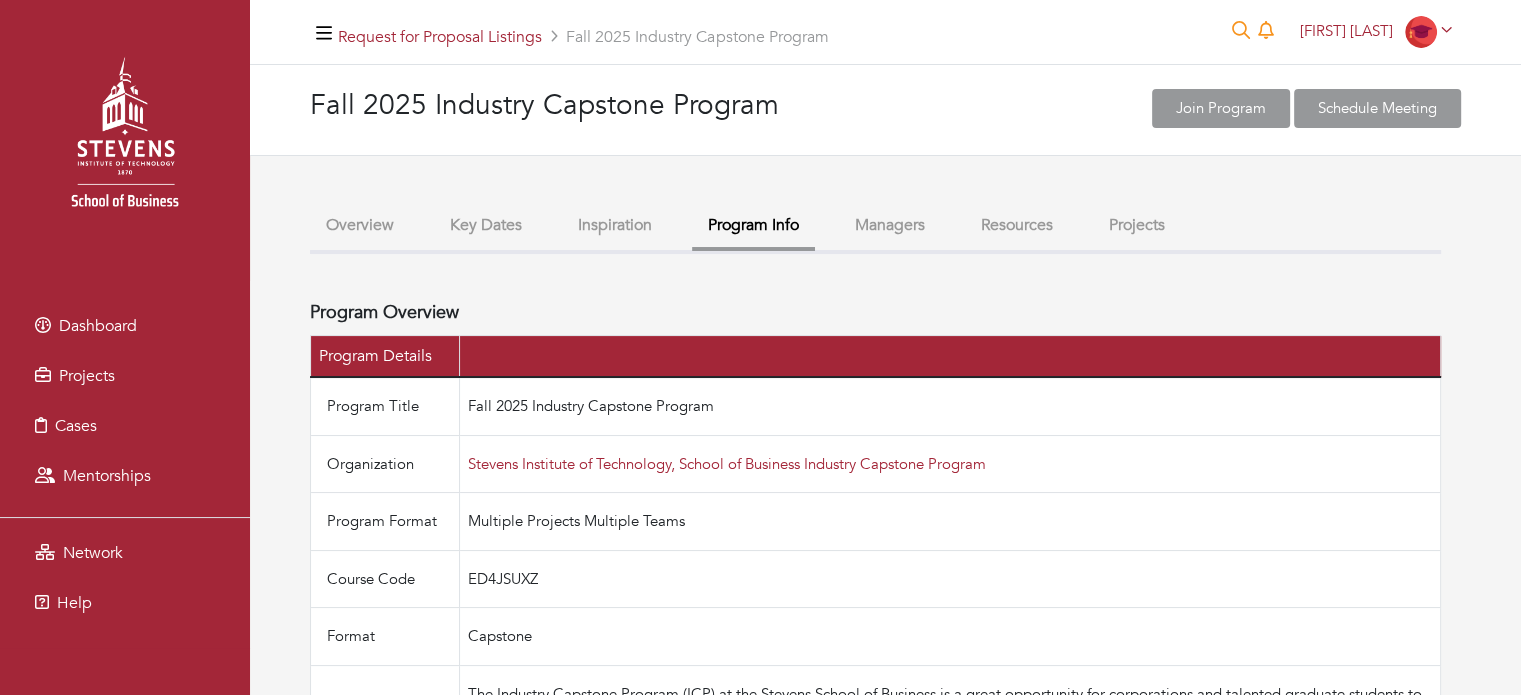 click on "Inspiration" at bounding box center [615, 225] 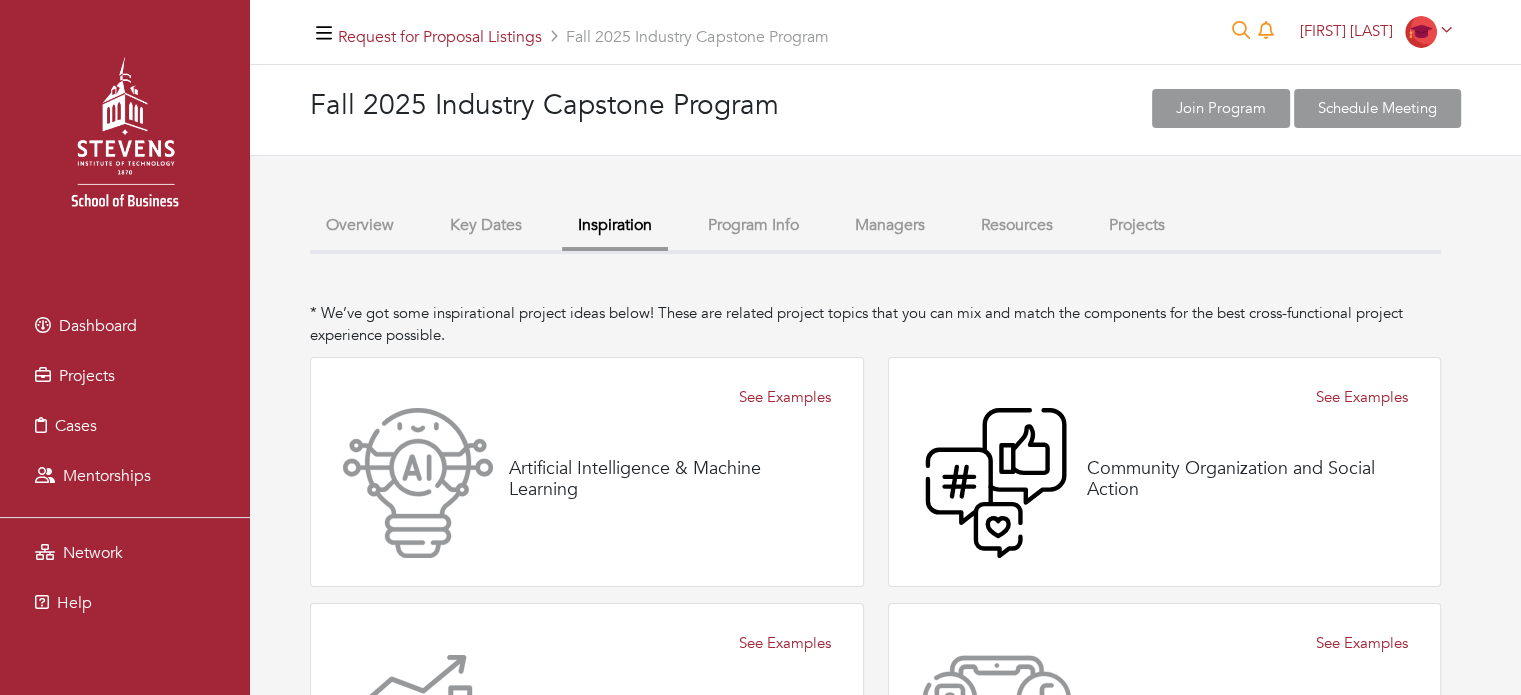 click on "Key Dates" at bounding box center (486, 225) 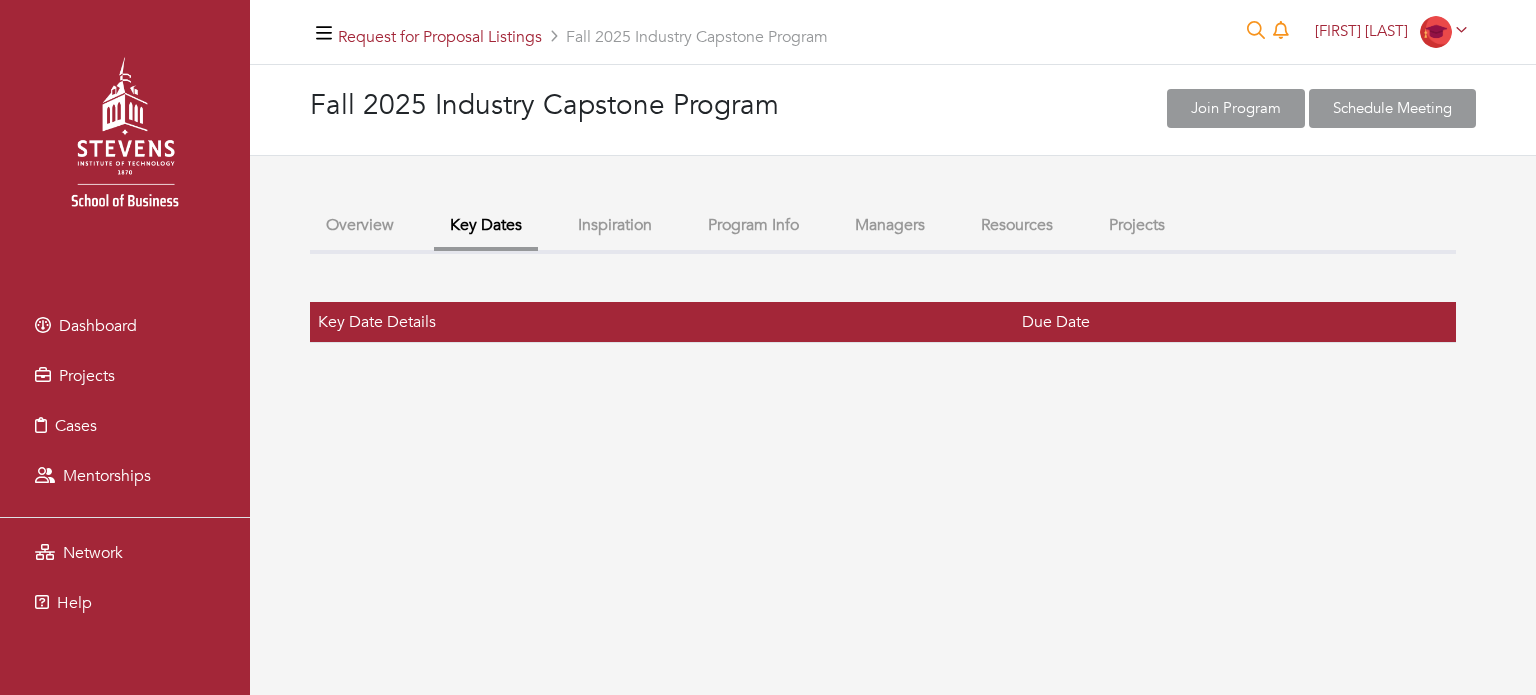 click on "Overview" at bounding box center [360, 225] 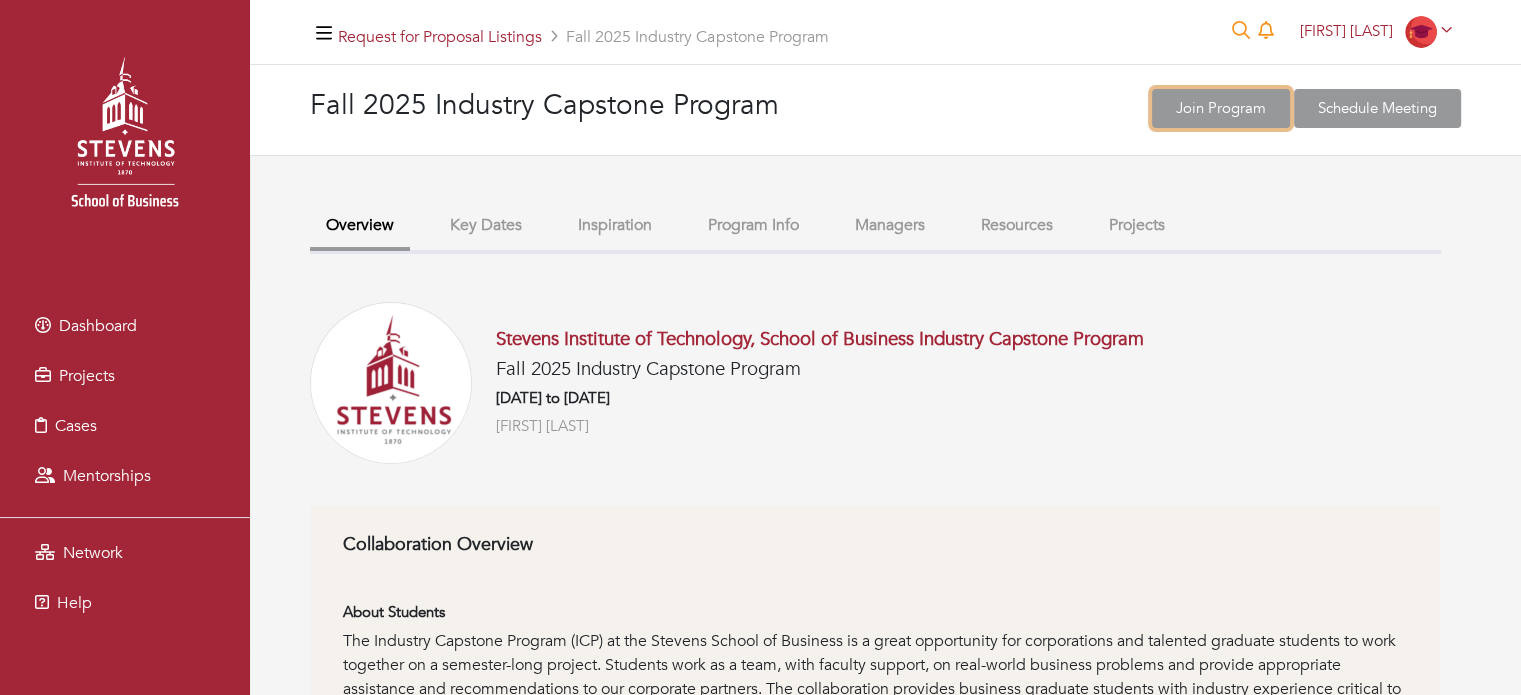 click on "Join Program" at bounding box center [1221, 108] 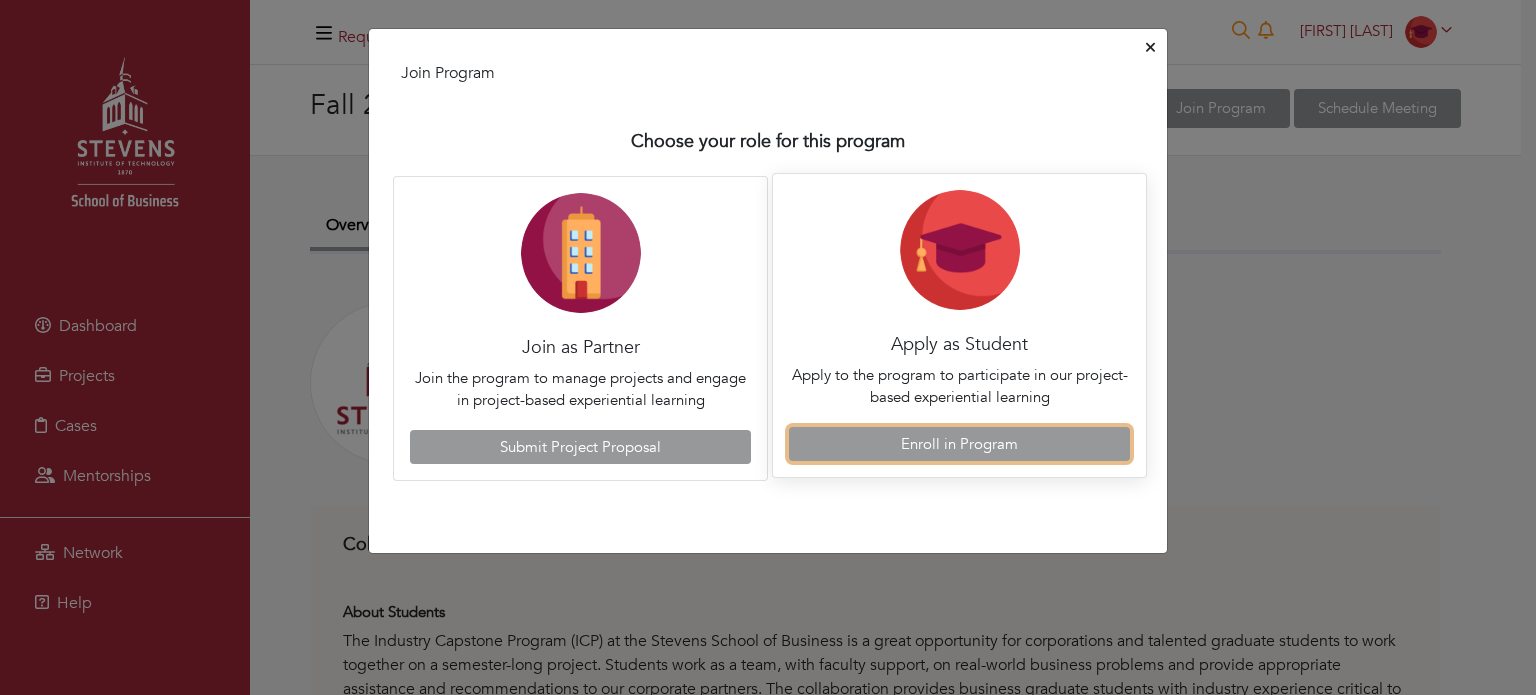 click on "Enroll in Program" at bounding box center [959, 444] 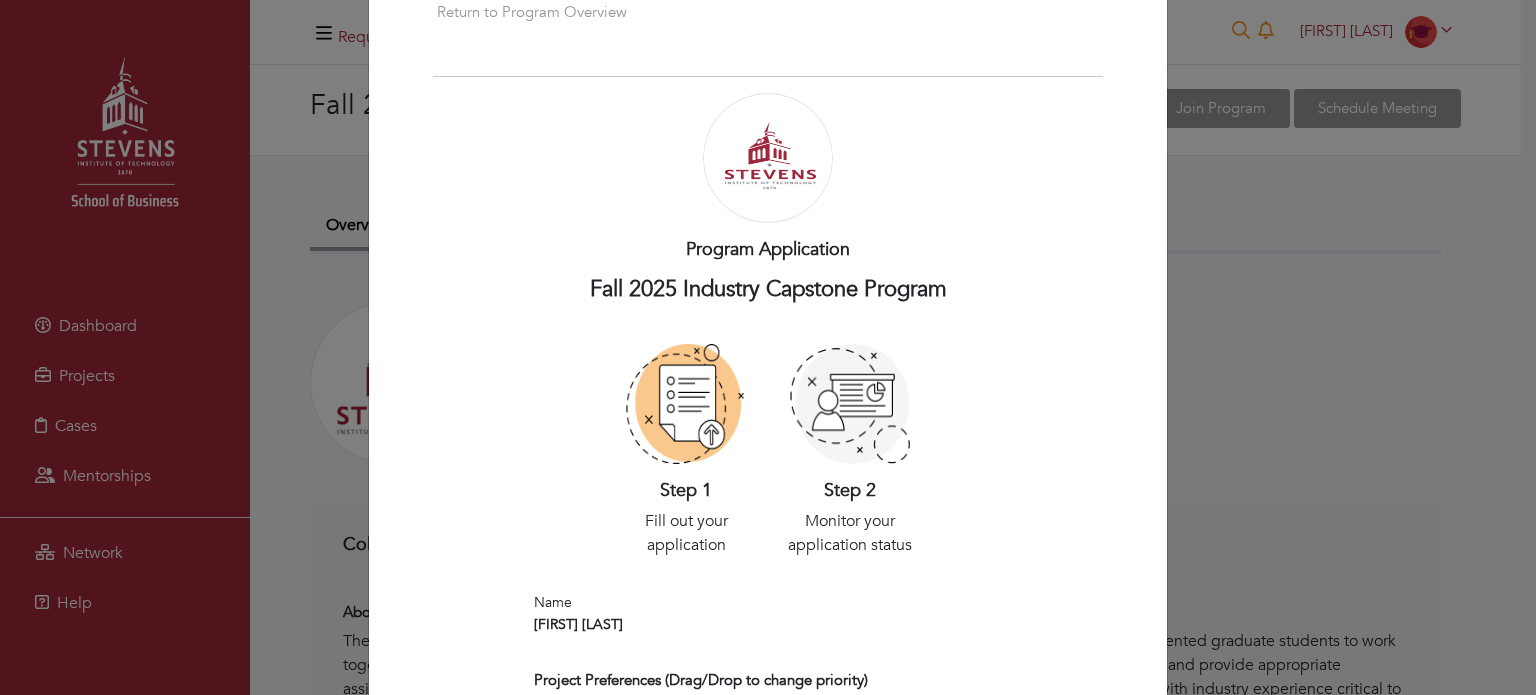 scroll, scrollTop: 0, scrollLeft: 0, axis: both 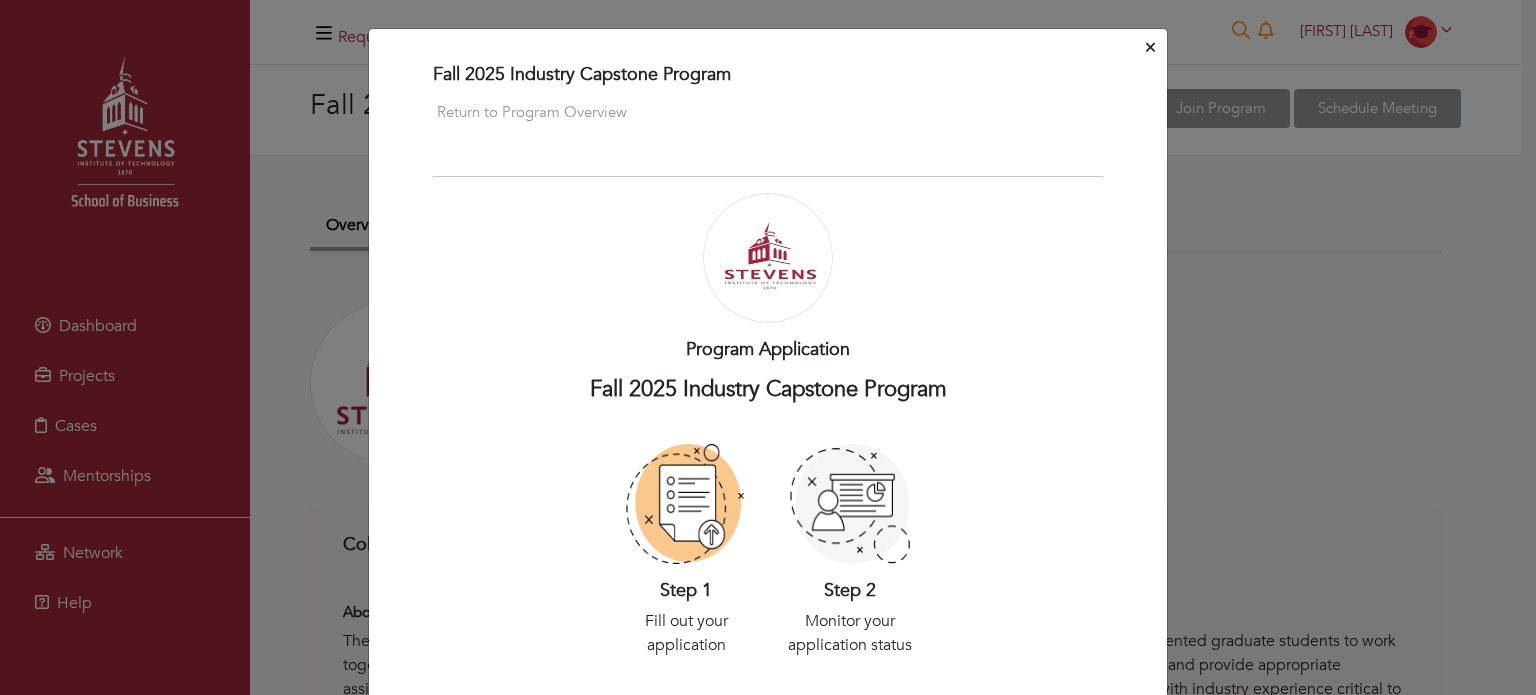click at bounding box center (1150, 48) 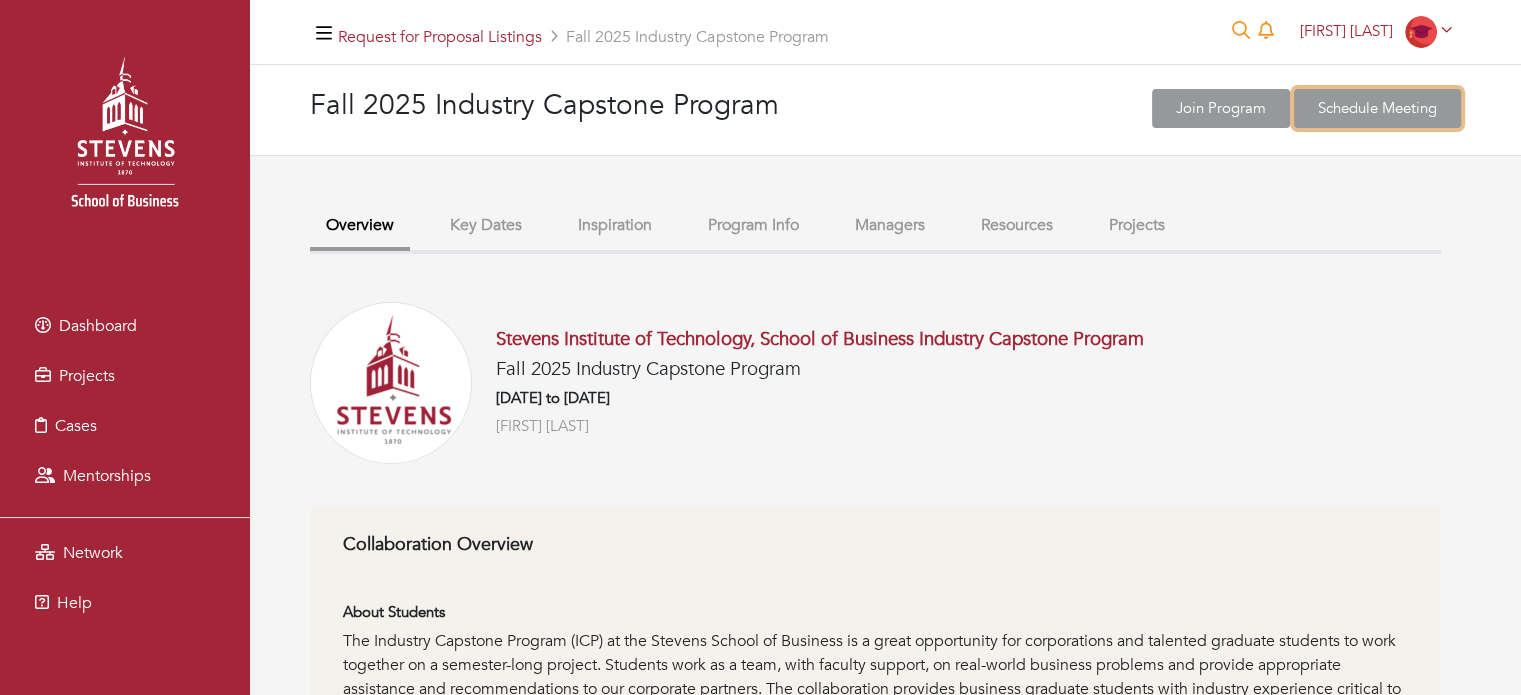 click on "Schedule Meeting" at bounding box center (1377, 108) 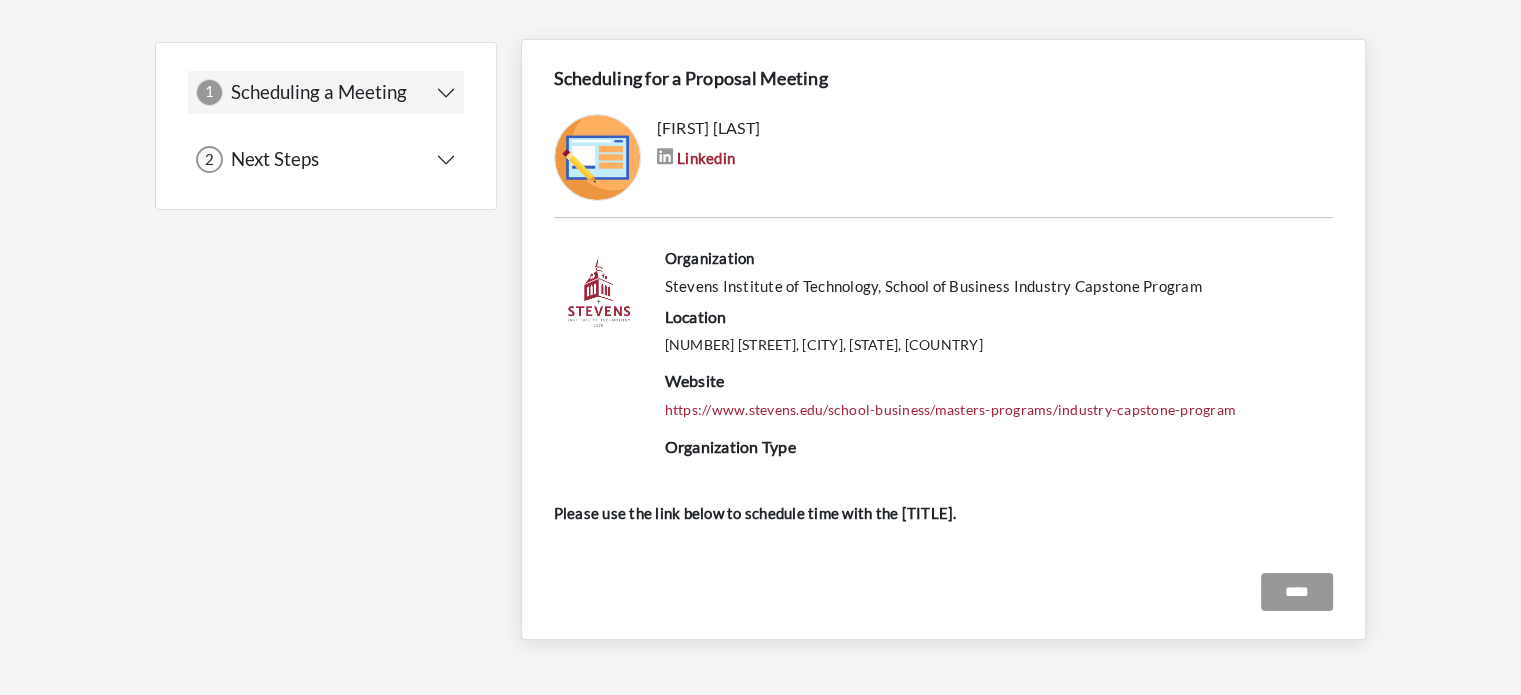scroll, scrollTop: 136, scrollLeft: 0, axis: vertical 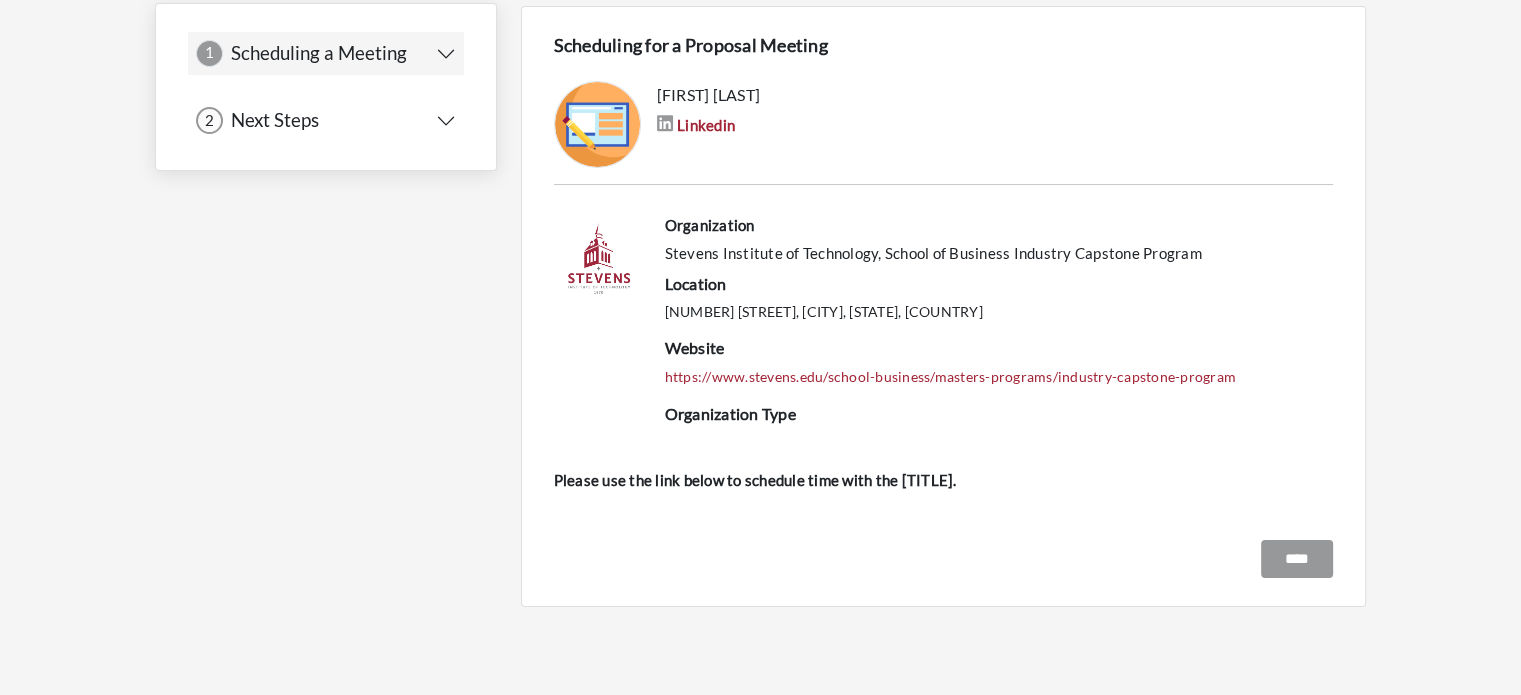 click on "2
2
Next Steps" at bounding box center (326, 120) 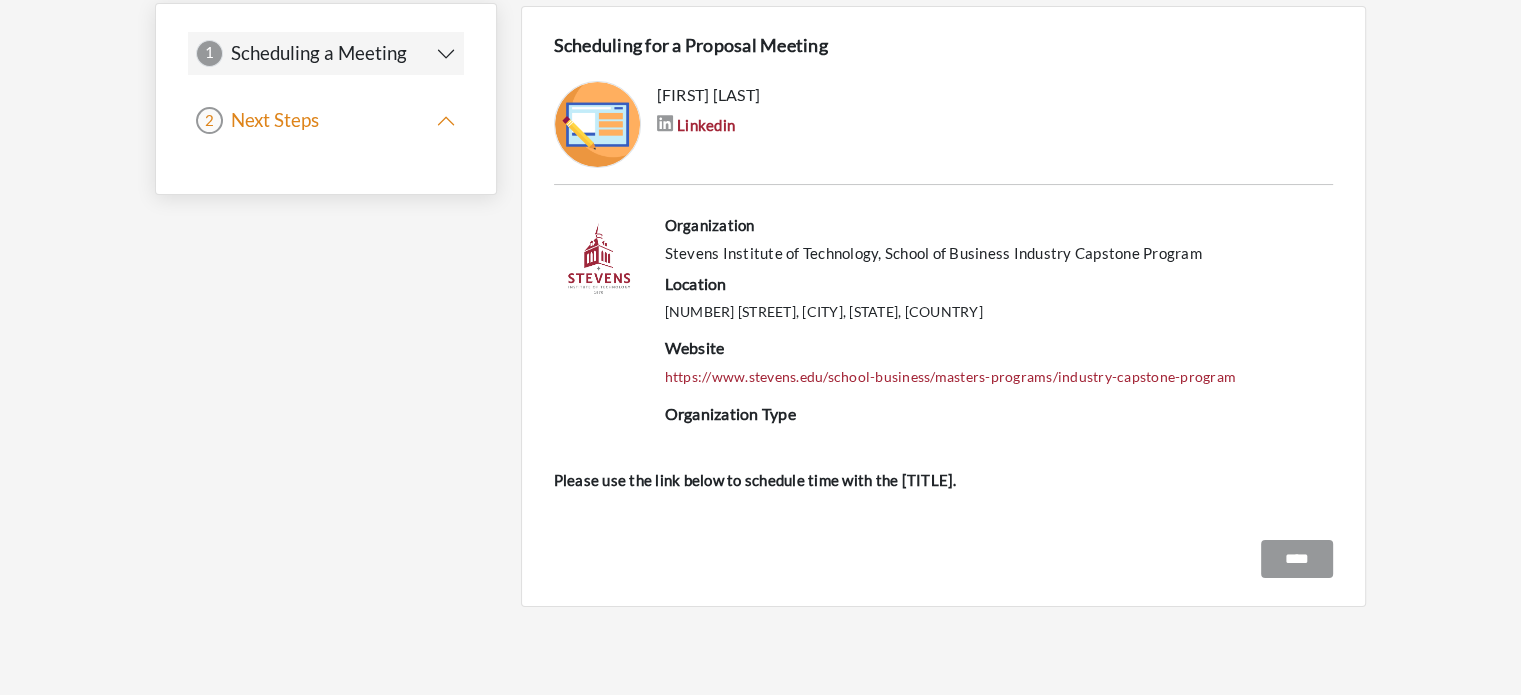 click on "2
2
Next Steps" at bounding box center [326, 120] 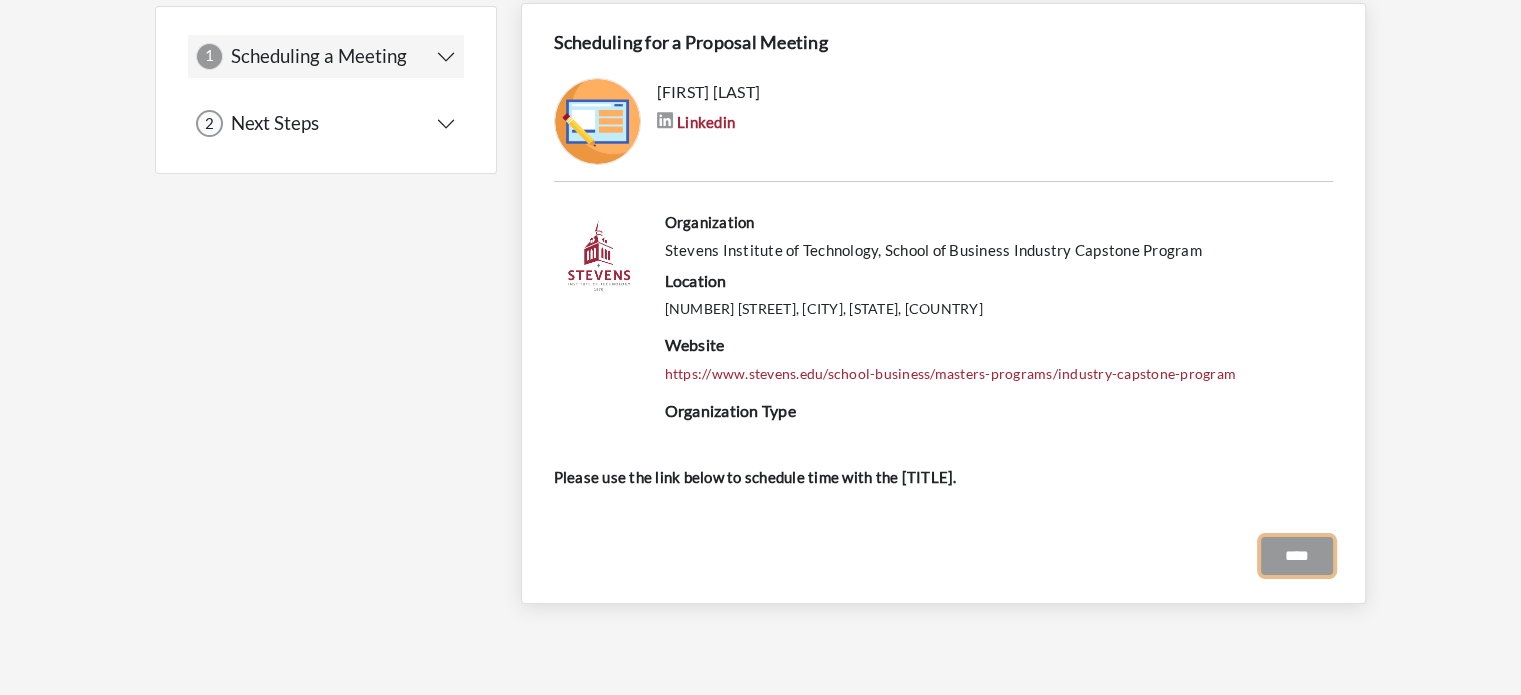 click on "****" at bounding box center (1297, 556) 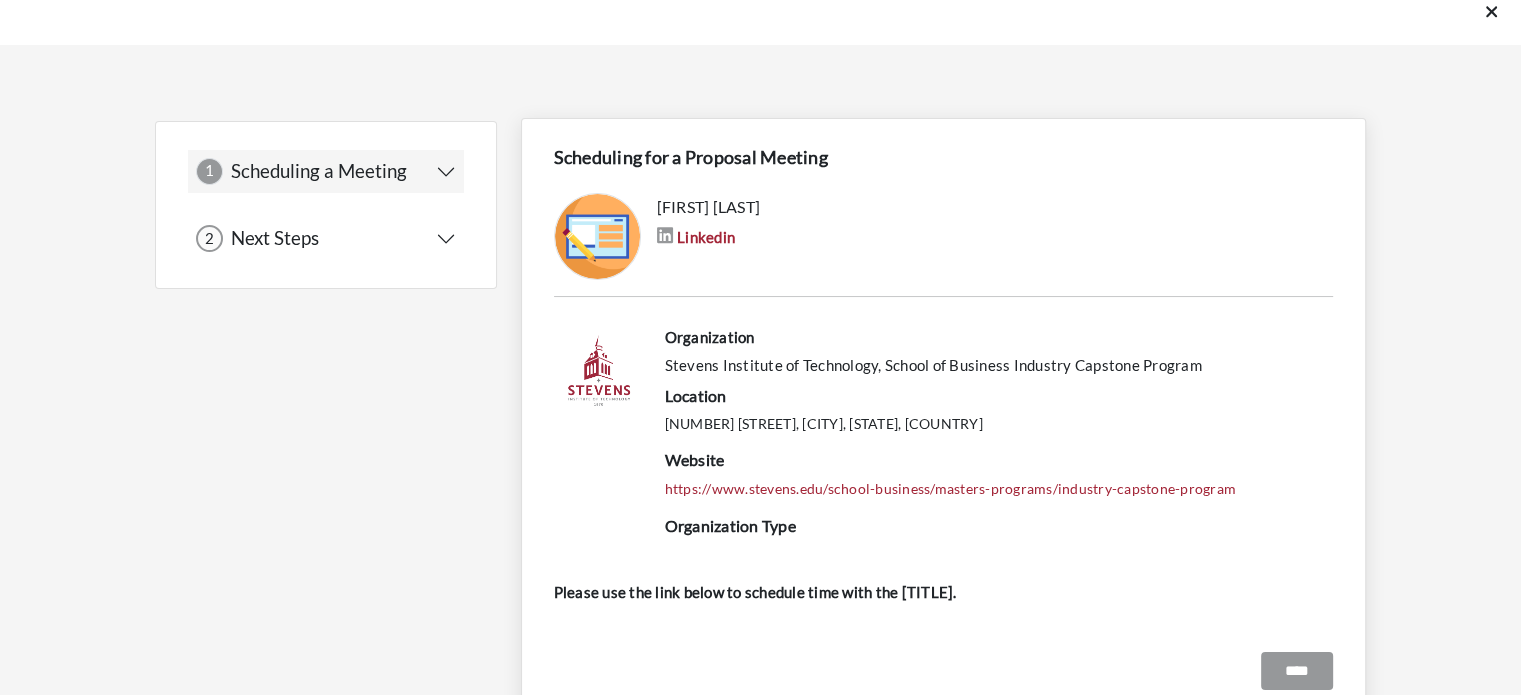scroll, scrollTop: 0, scrollLeft: 0, axis: both 